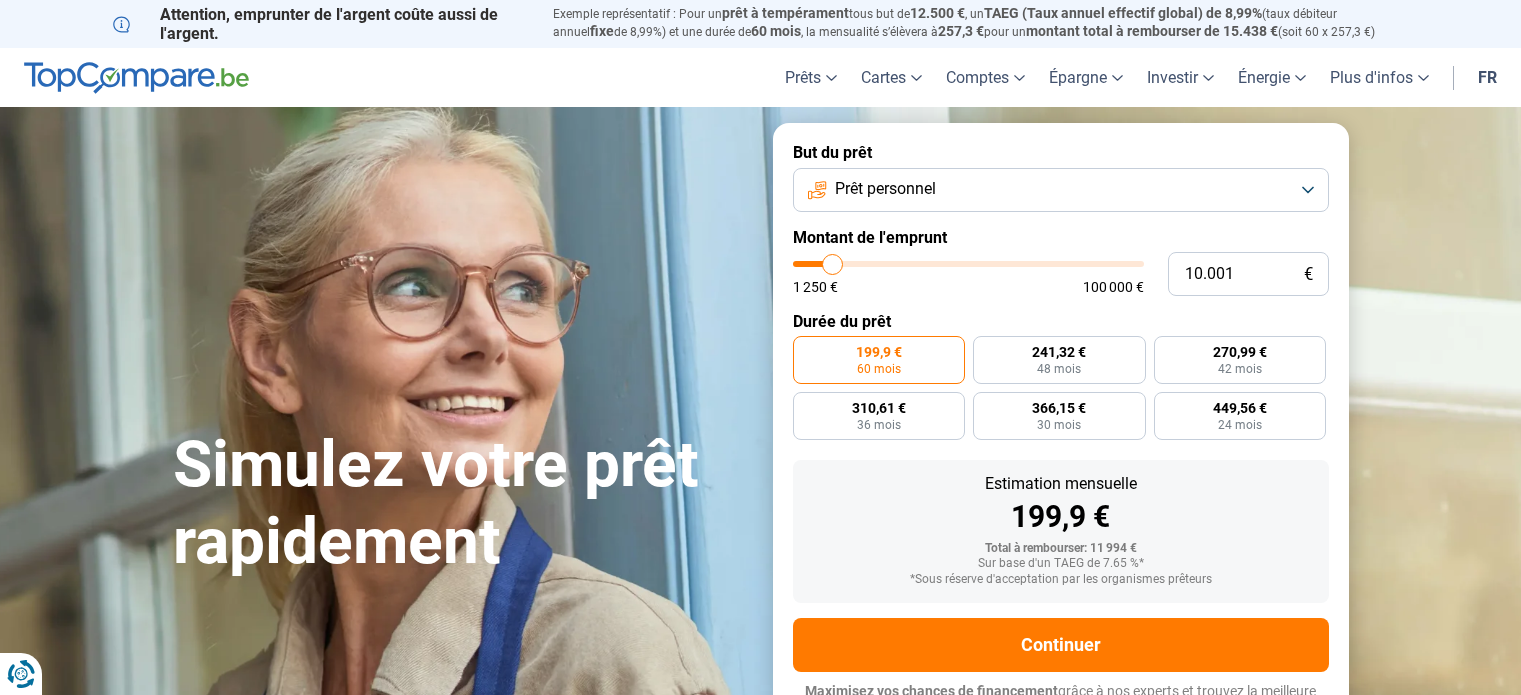 scroll, scrollTop: 0, scrollLeft: 0, axis: both 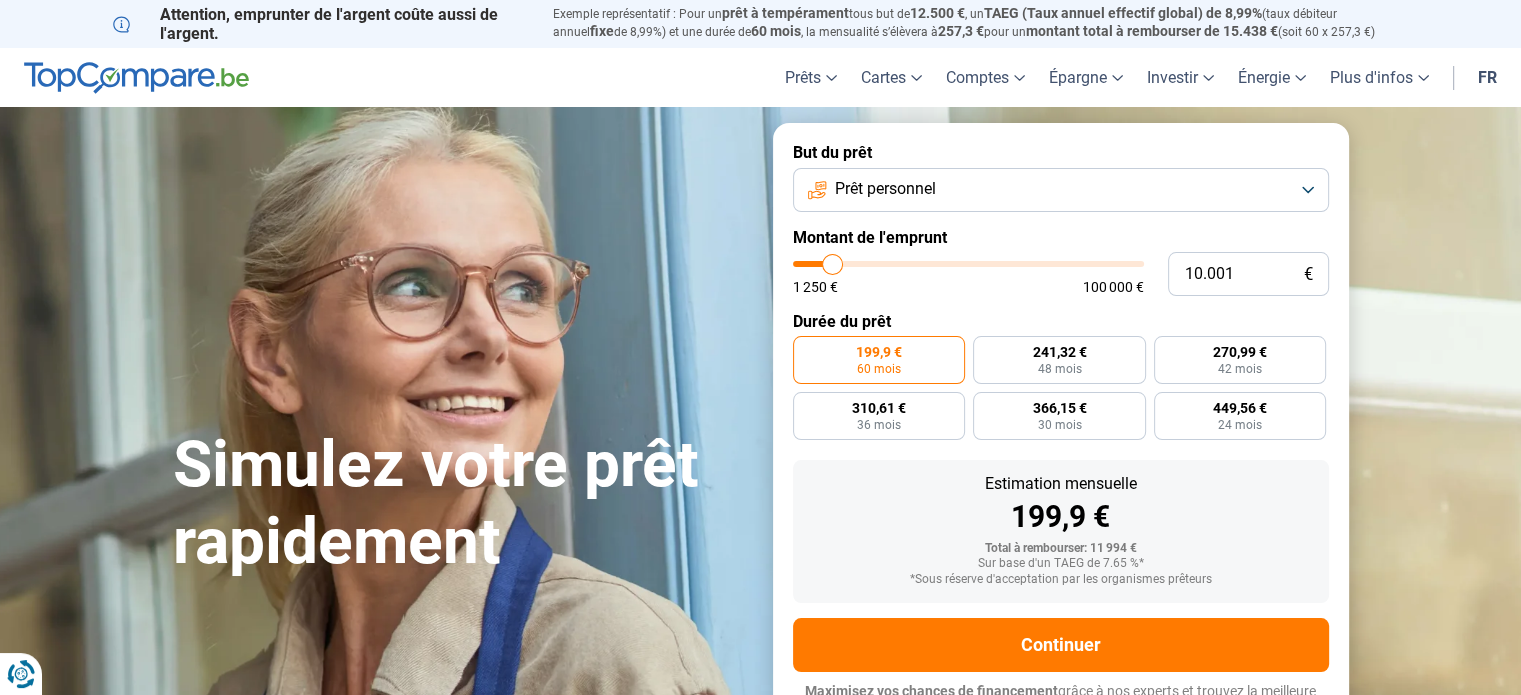 type on "13.250" 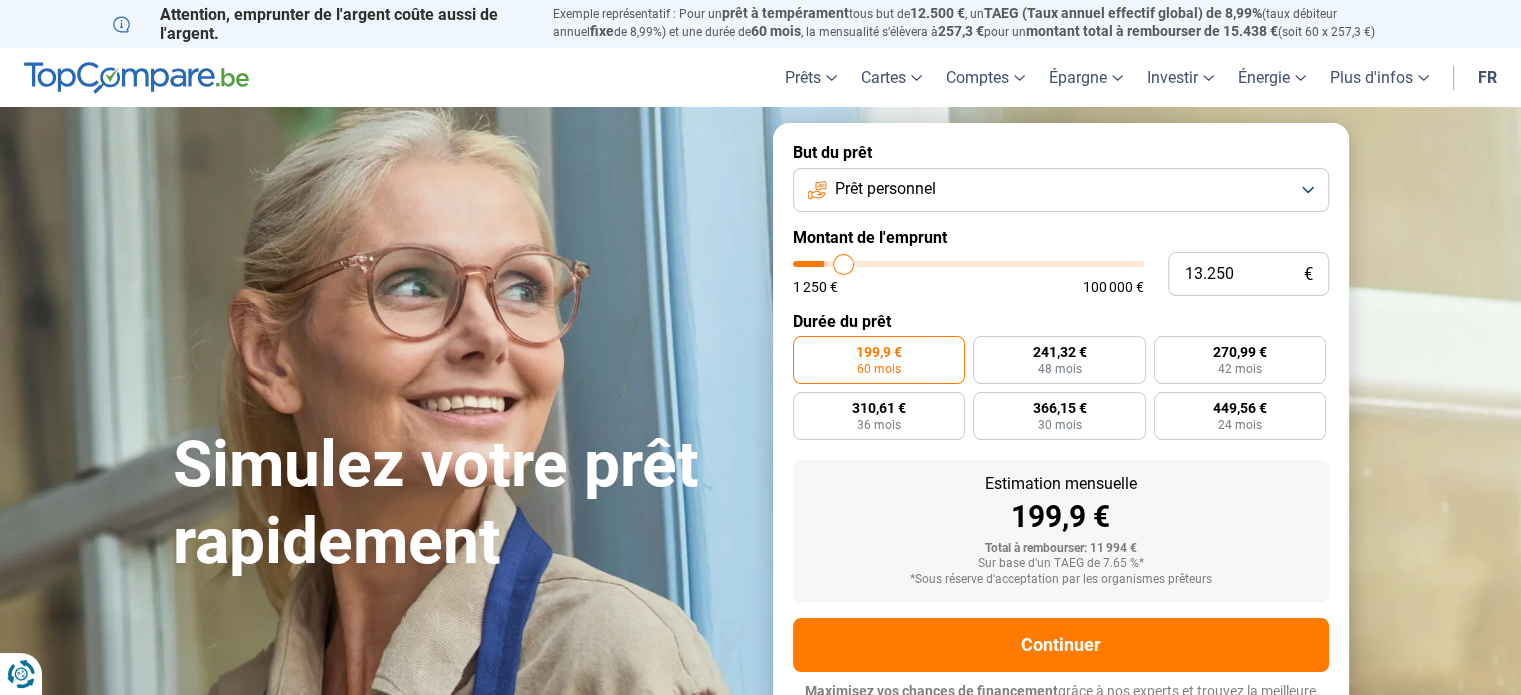 type on "30.000" 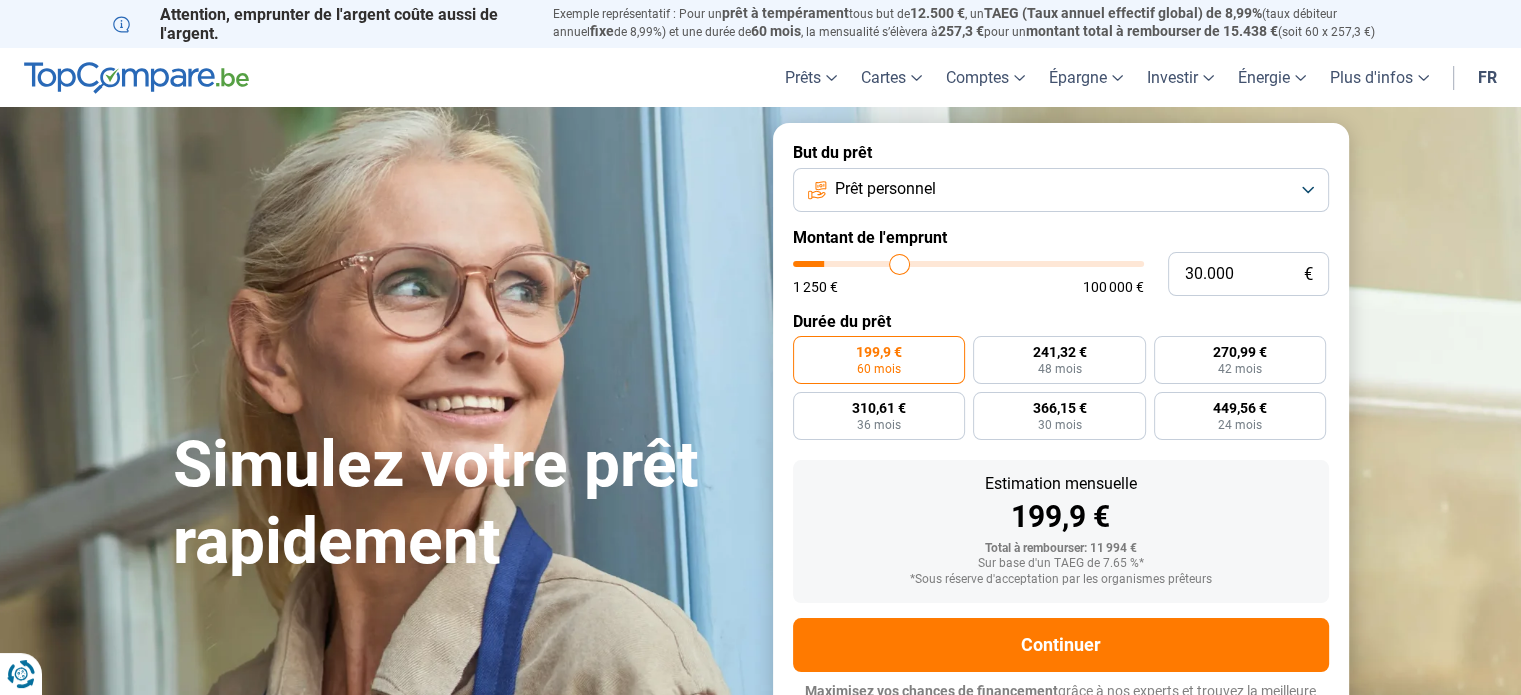 type on "37.750" 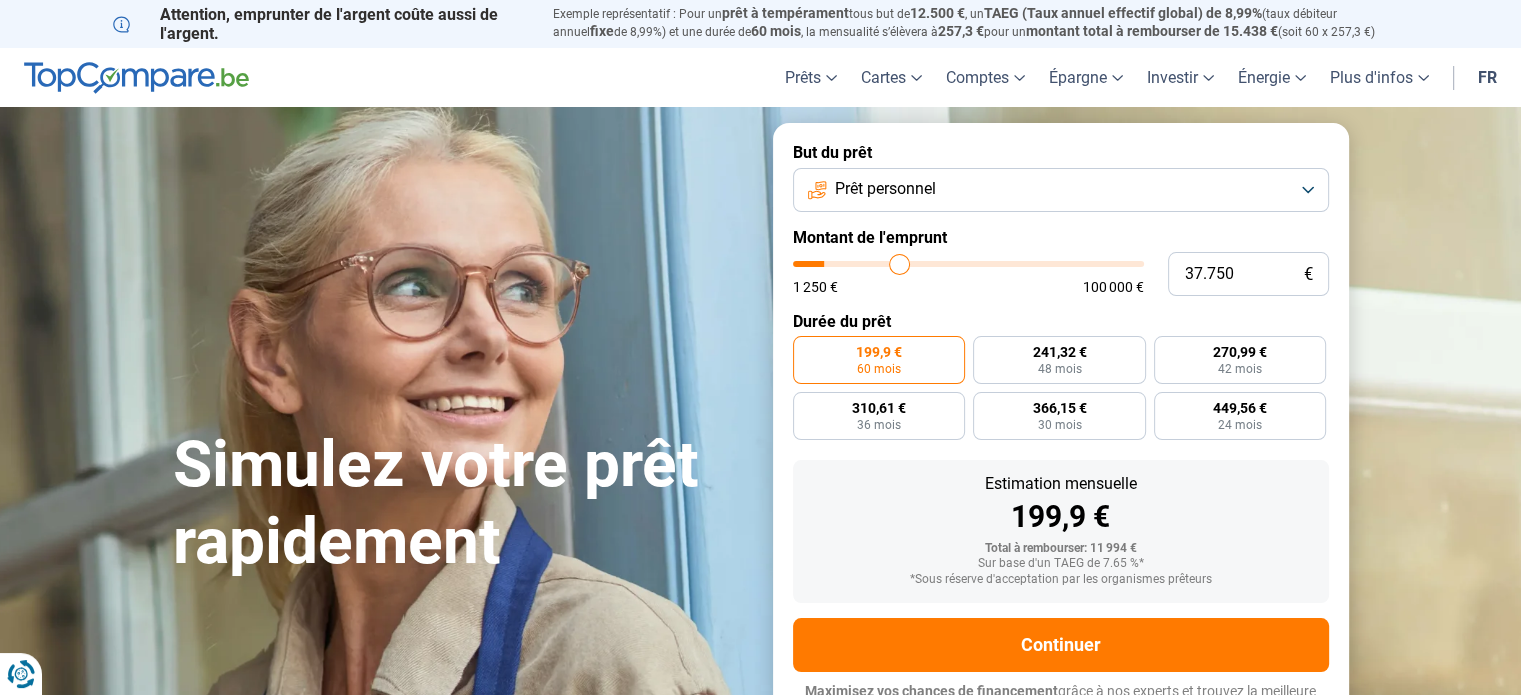 type on "37750" 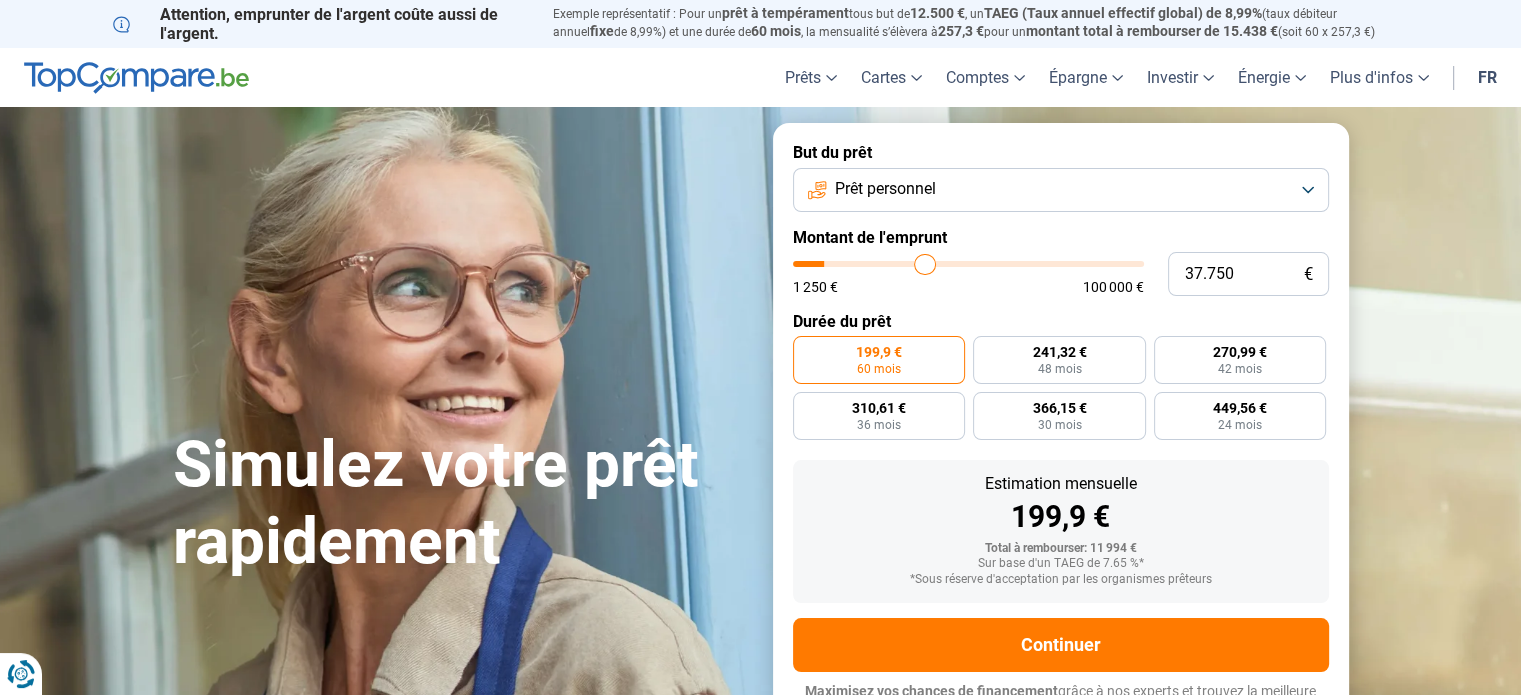type on "47.500" 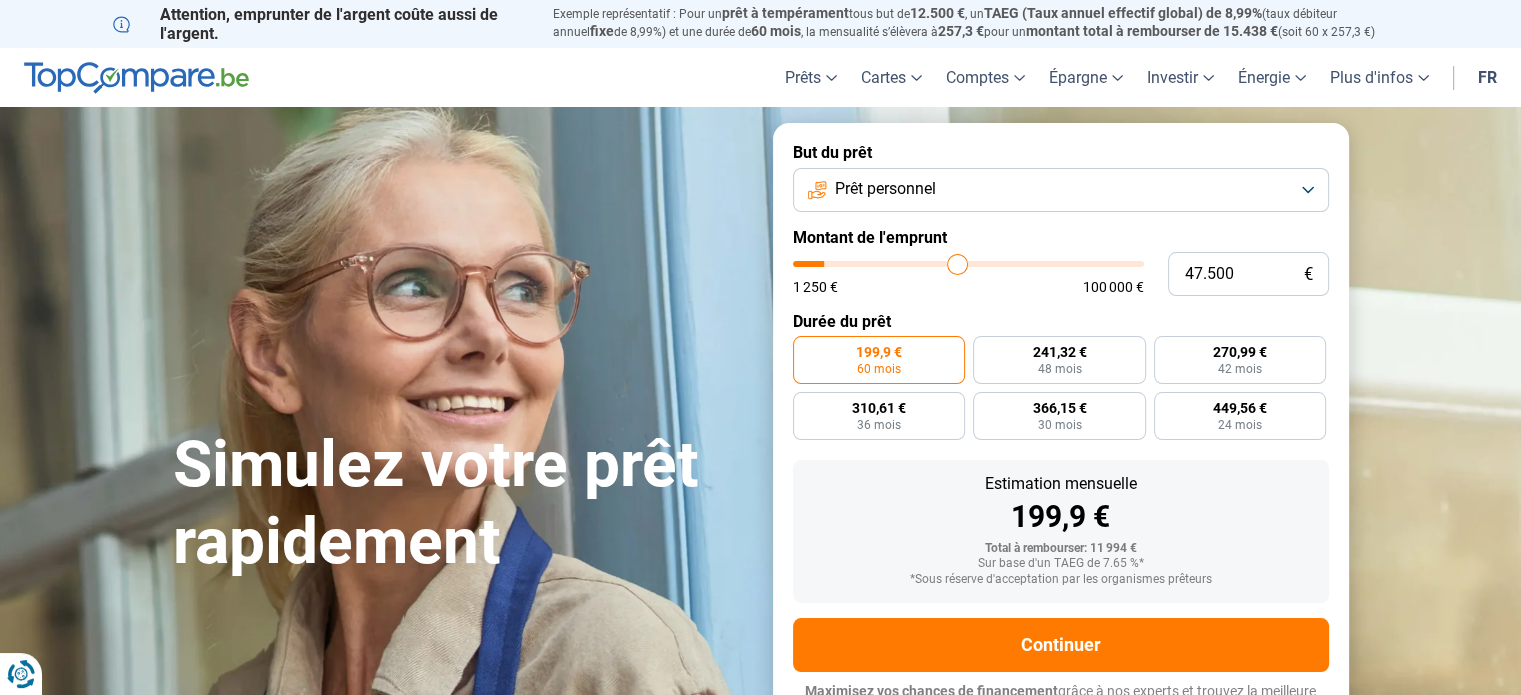 type on "55.250" 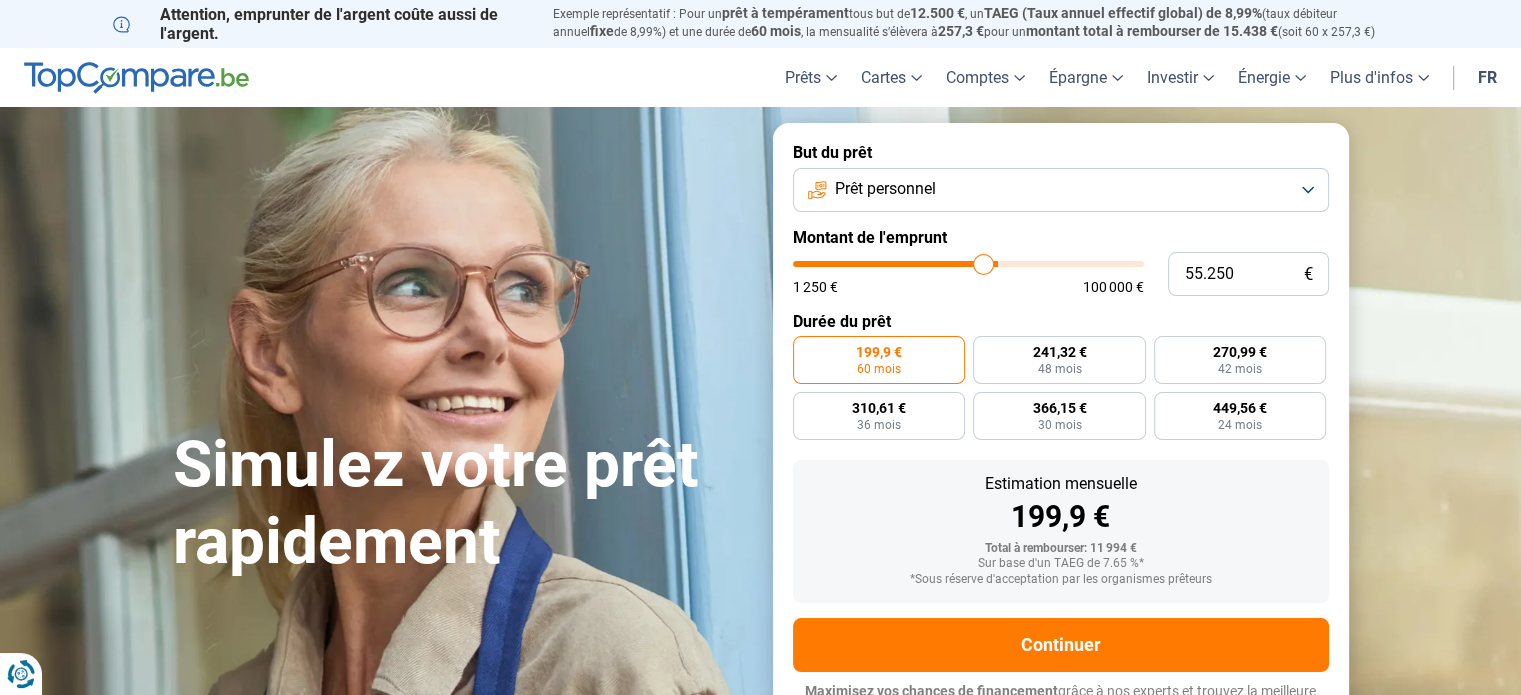 type on "58.750" 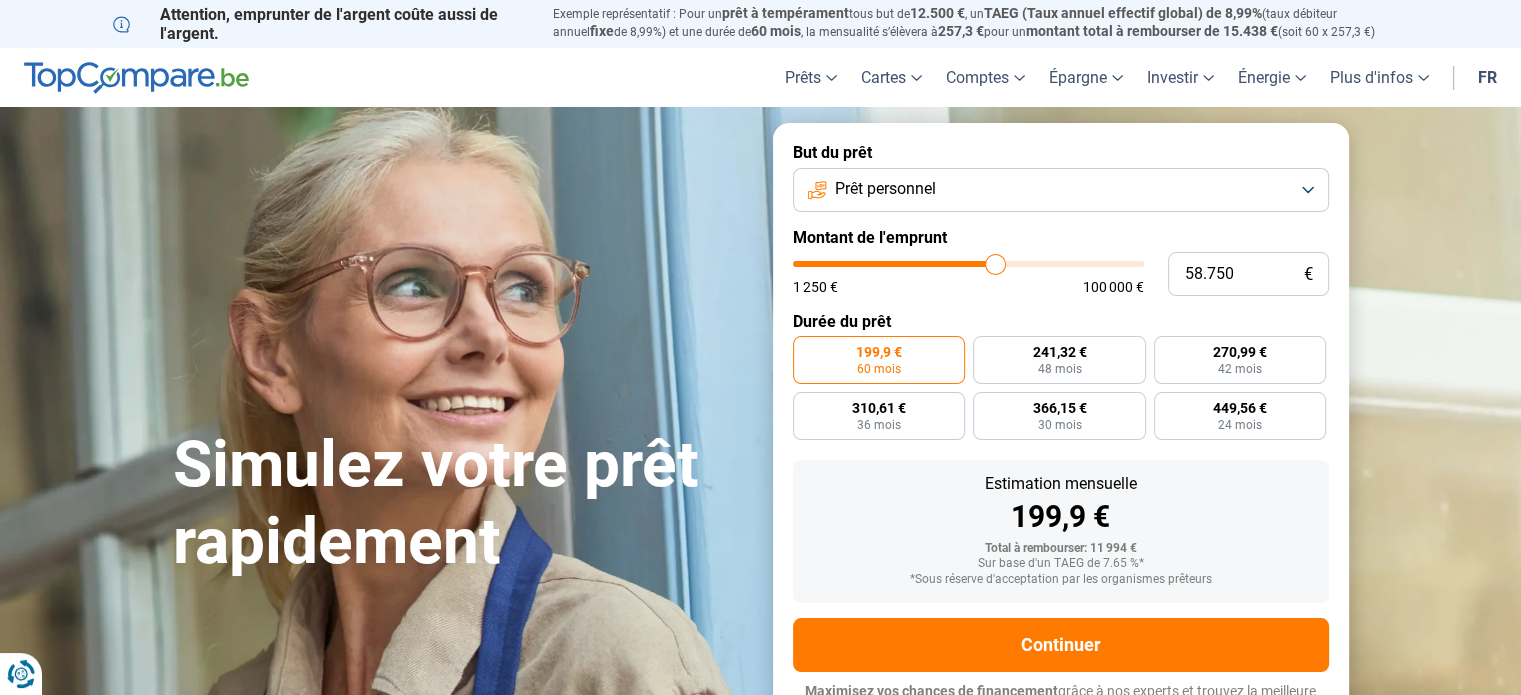 type on "65.250" 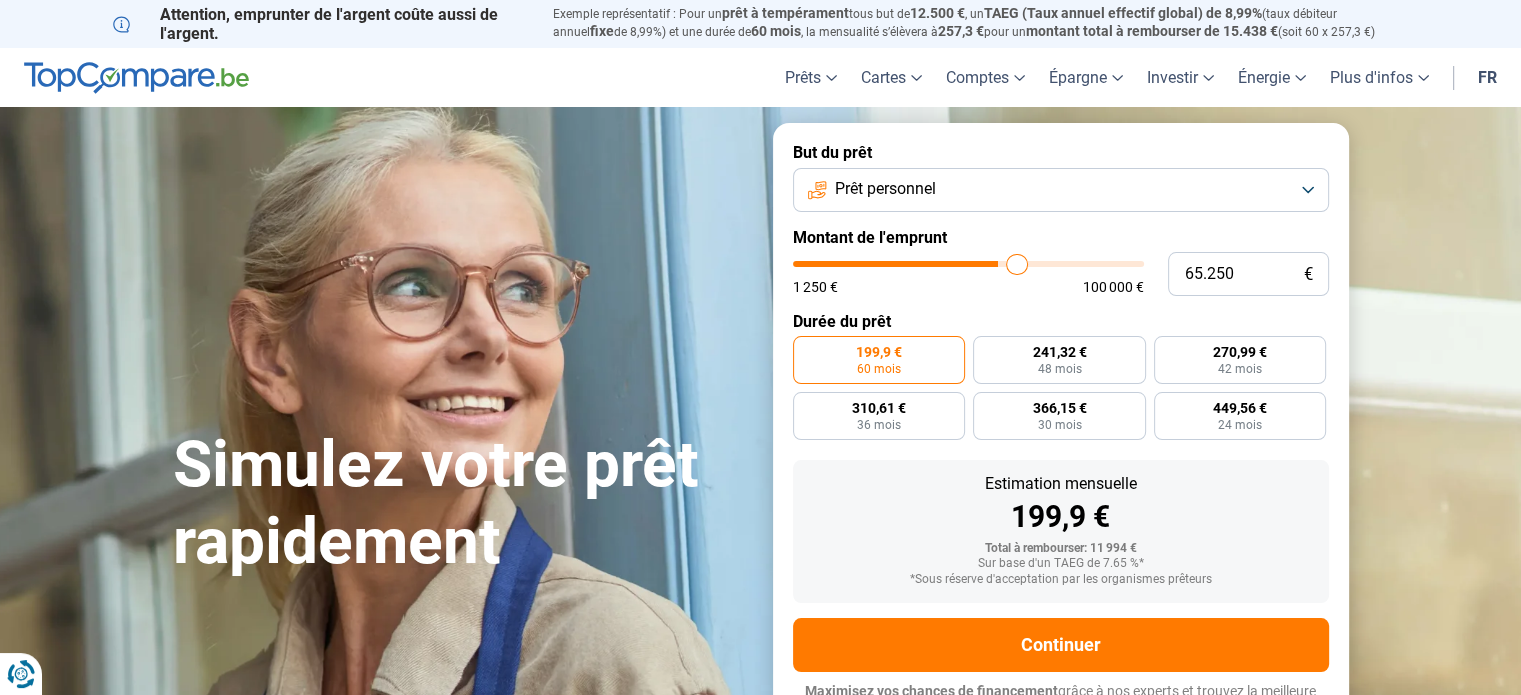 type on "70.250" 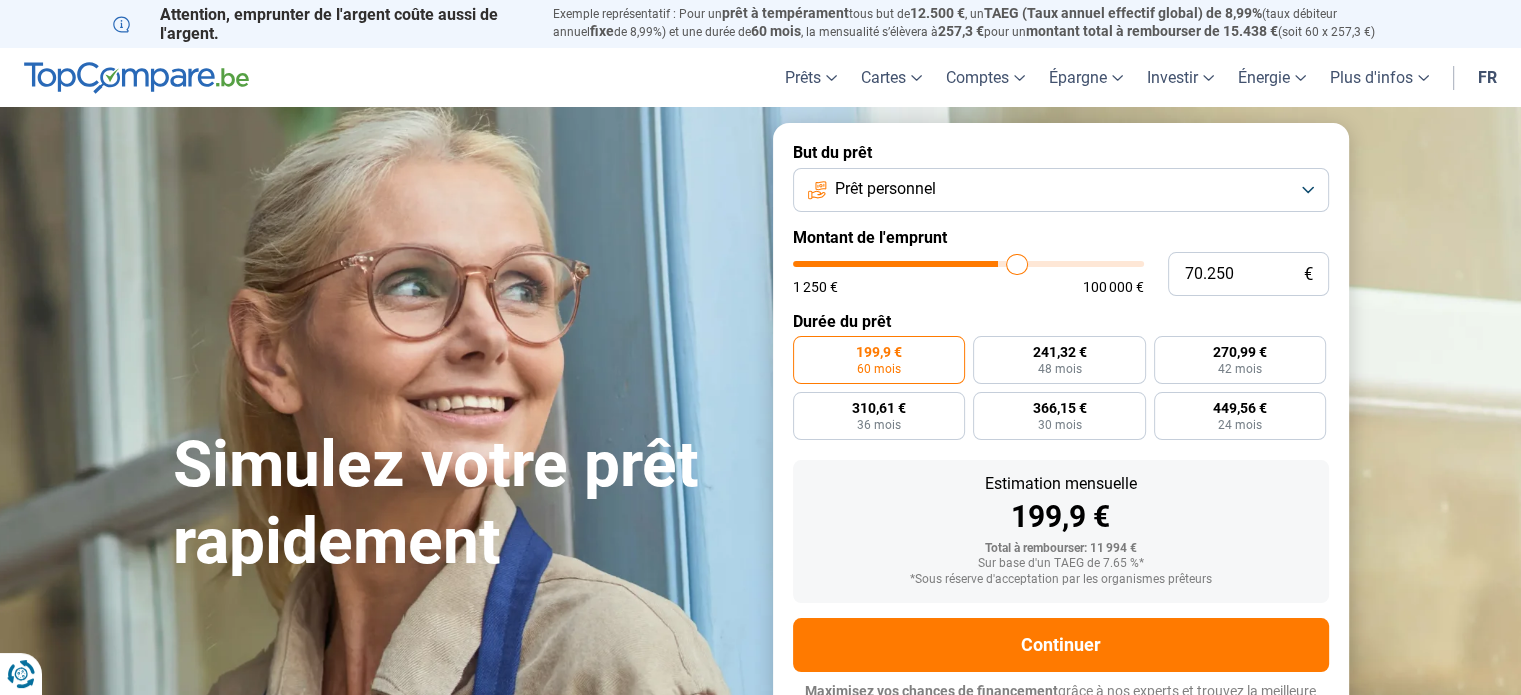 type on "70250" 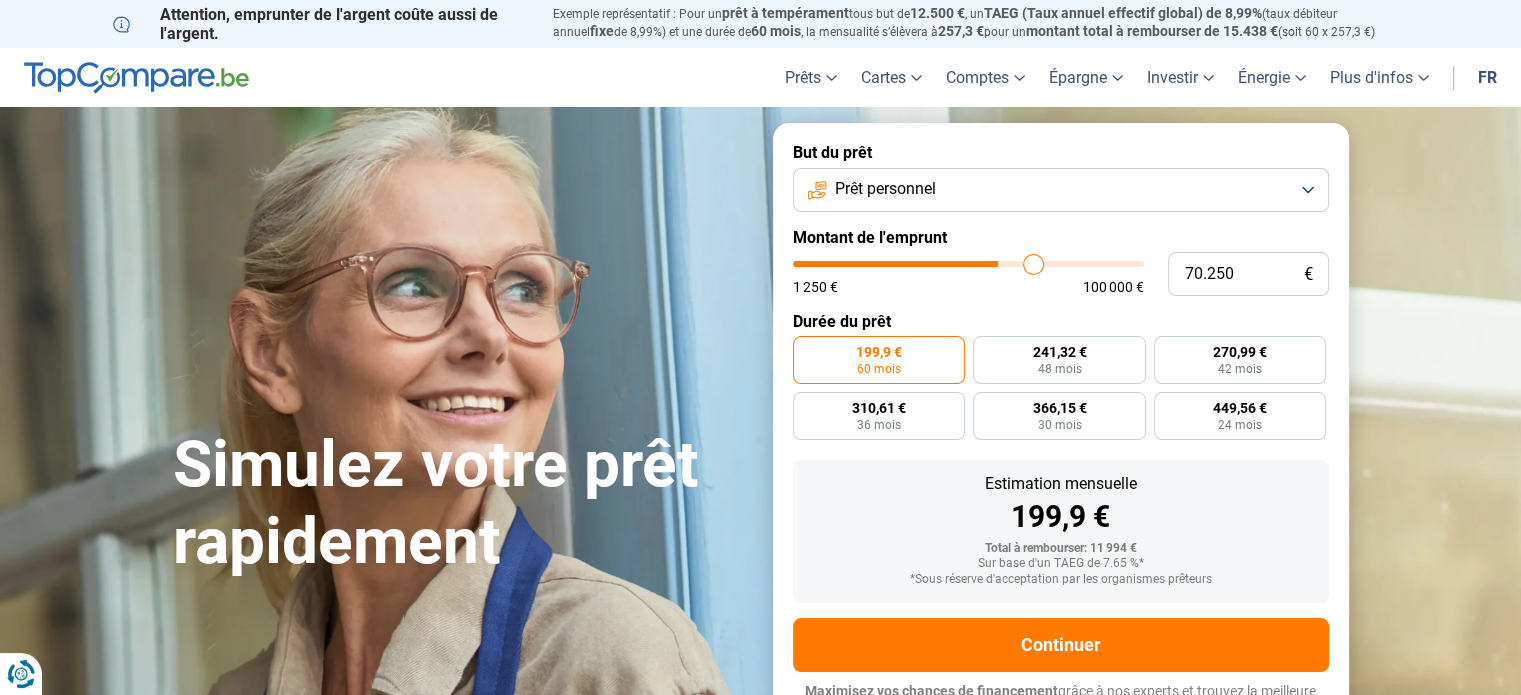 type on "73.000" 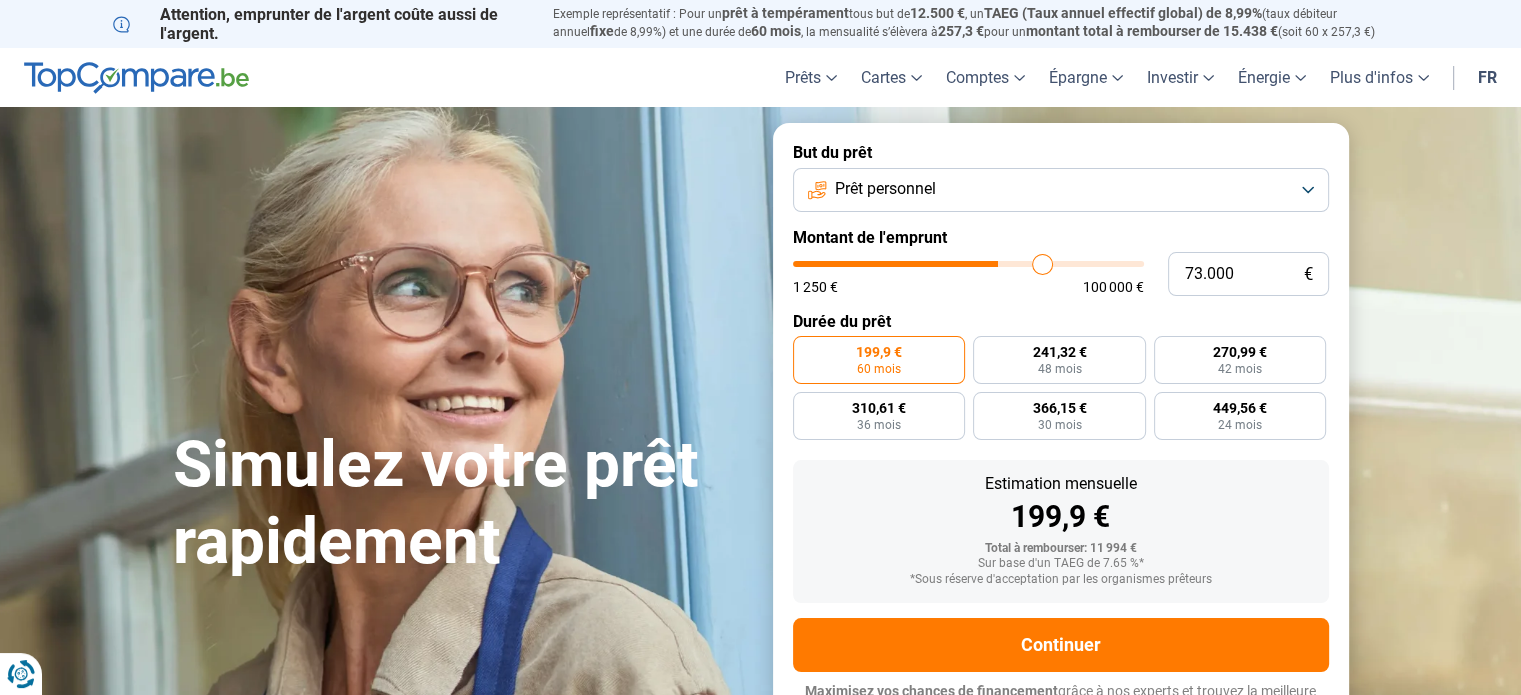 type on "[POSTAL_CODE]" 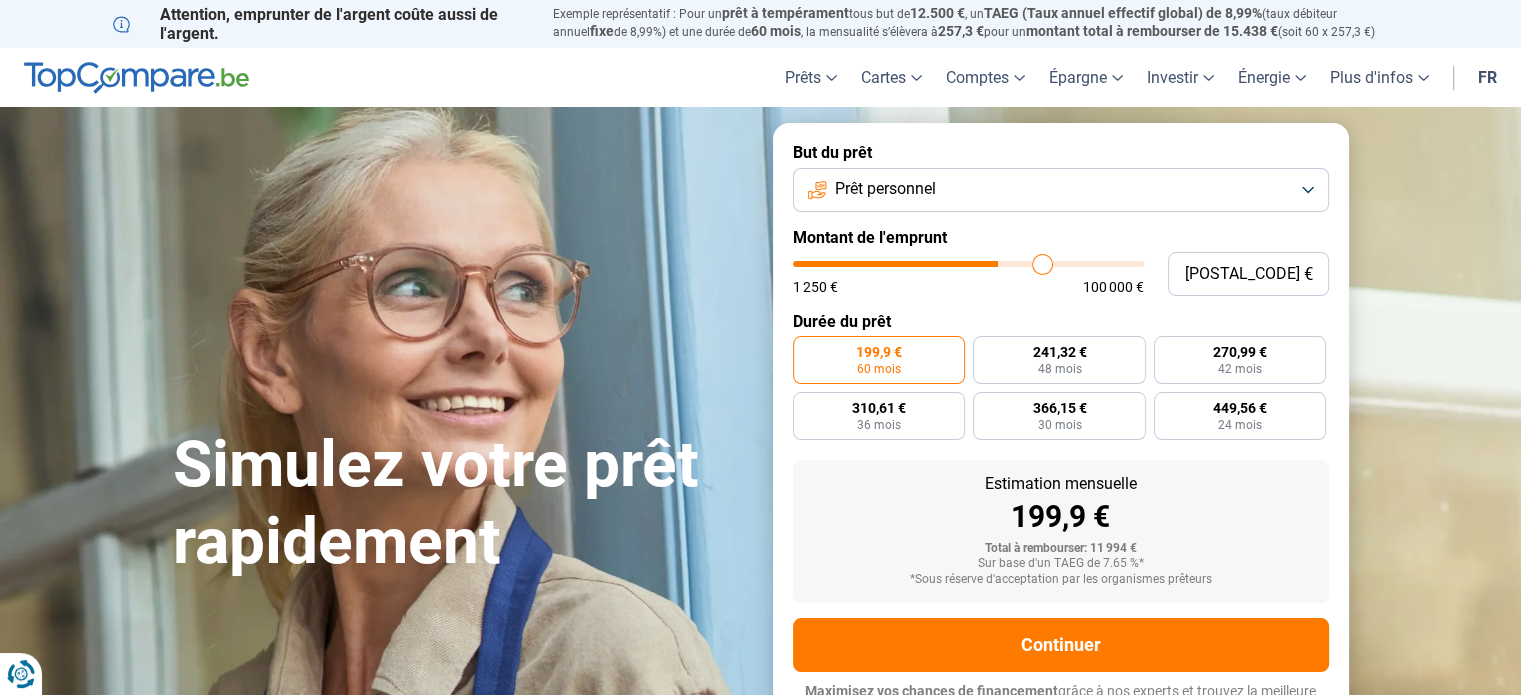 type on "79.750" 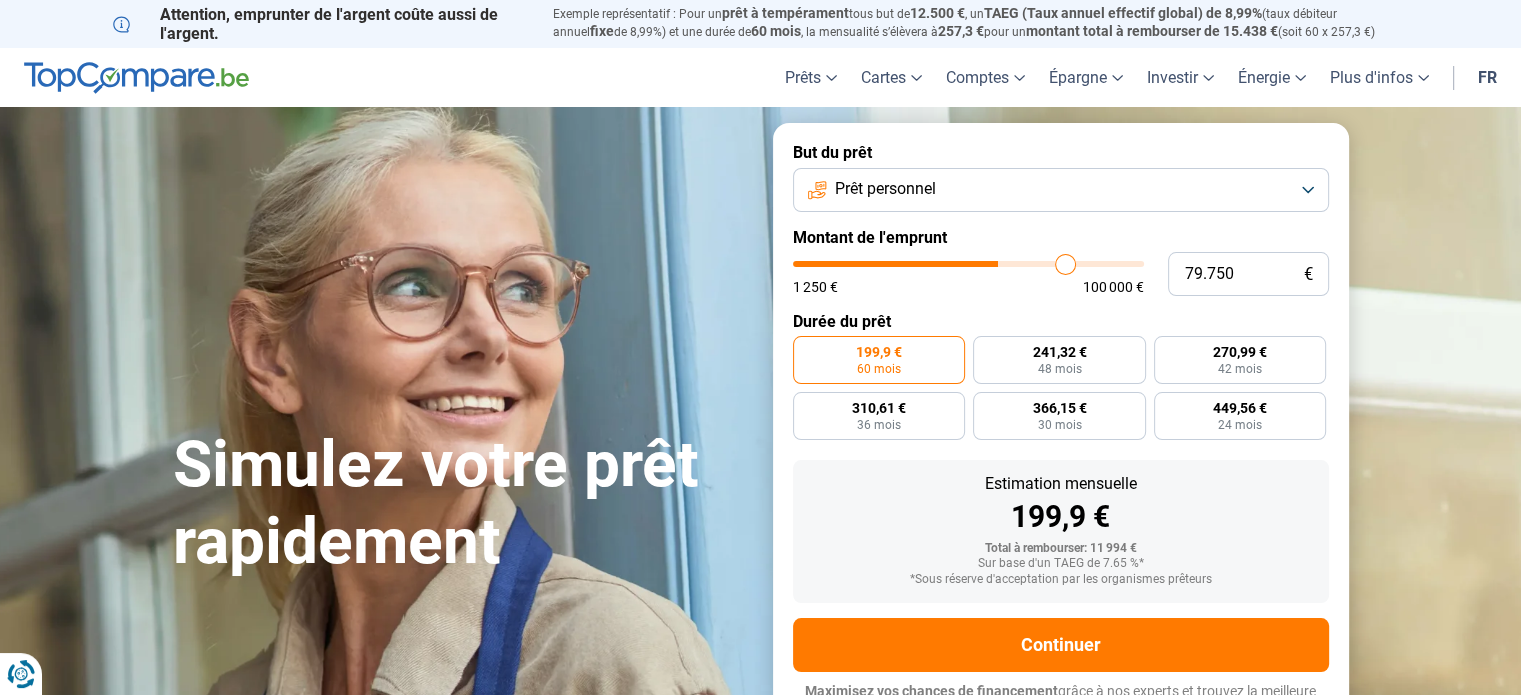 type on "81.000" 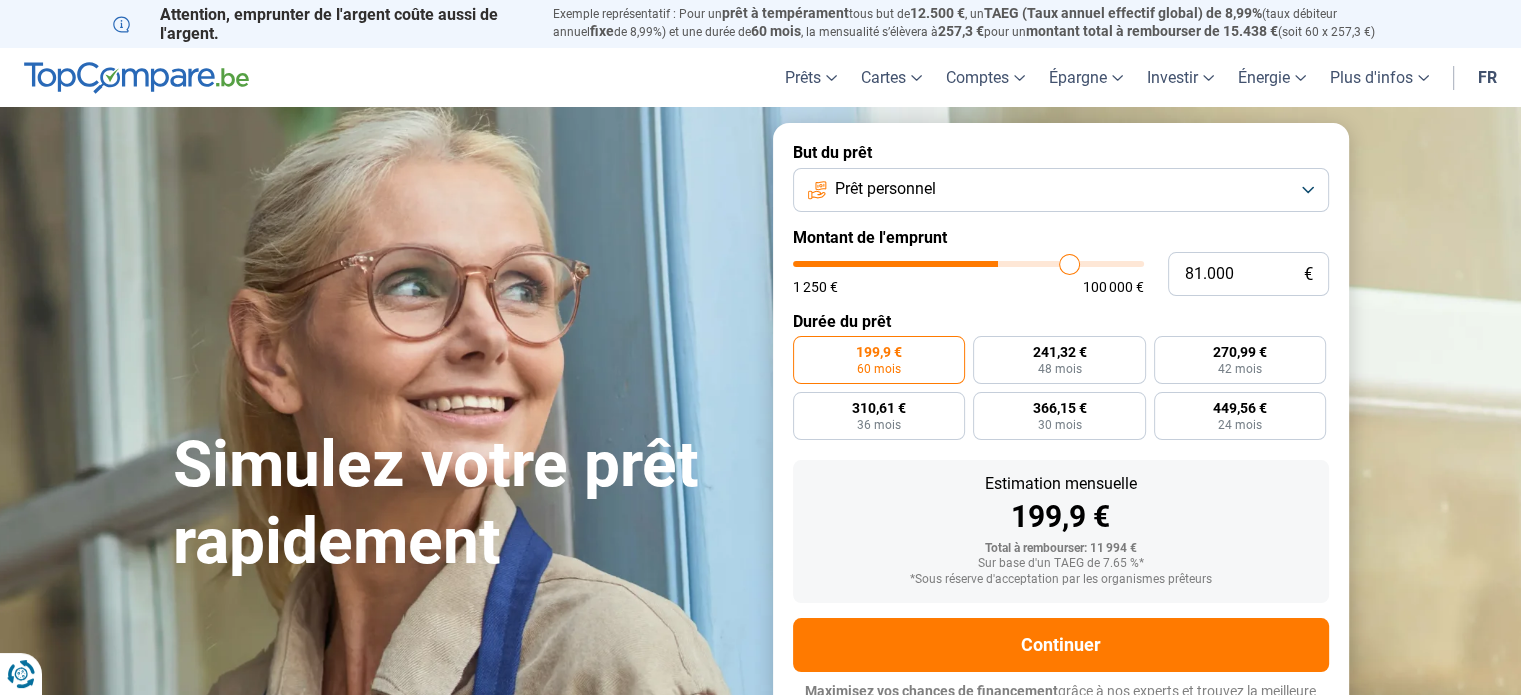 type on "82.500" 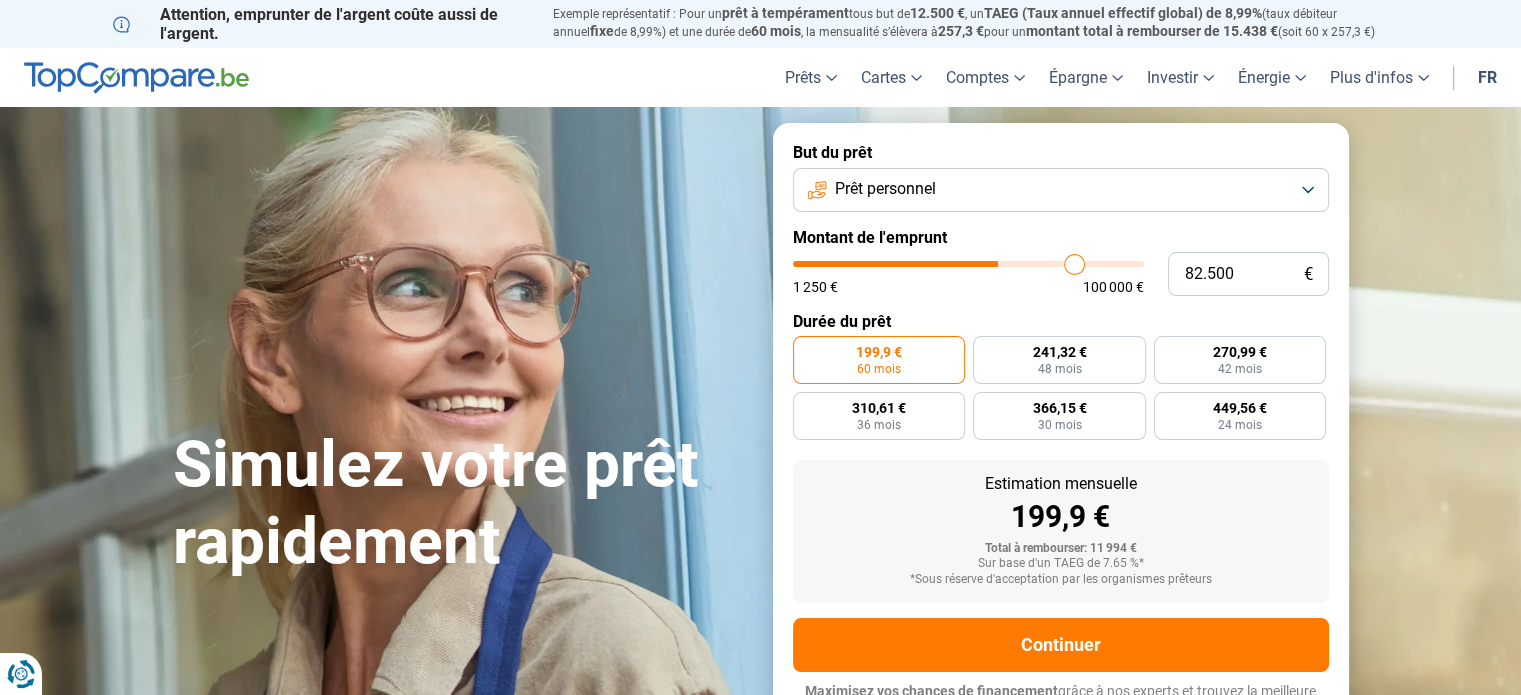 type on "83.250" 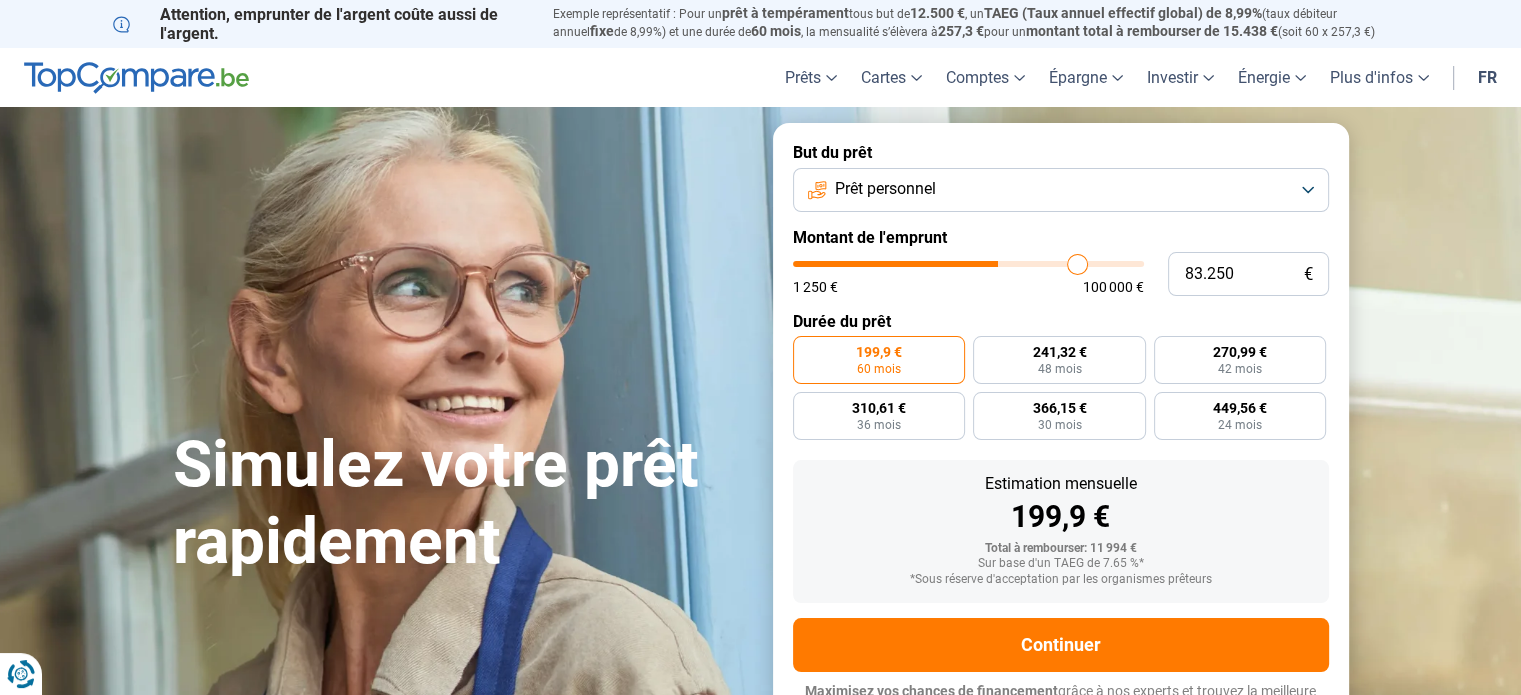 type on "83.750" 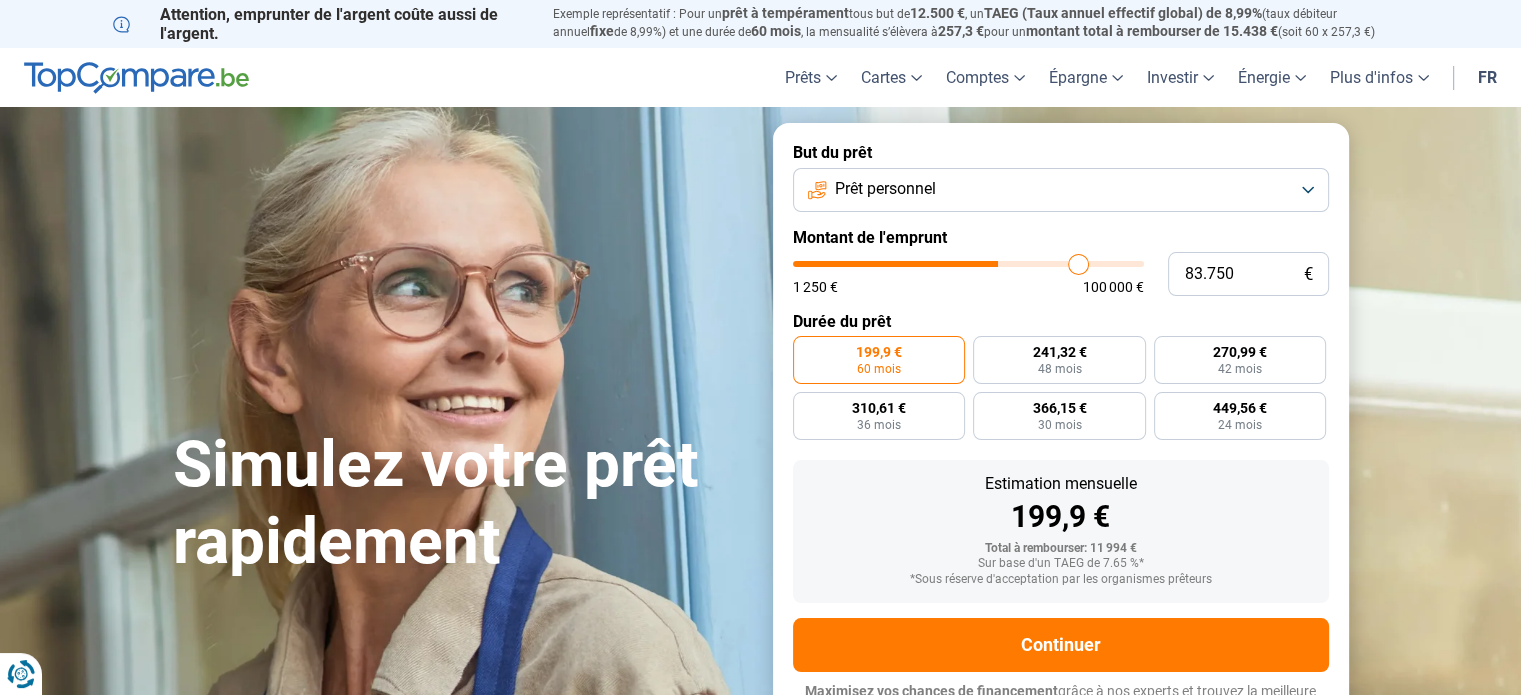 type on "84.250" 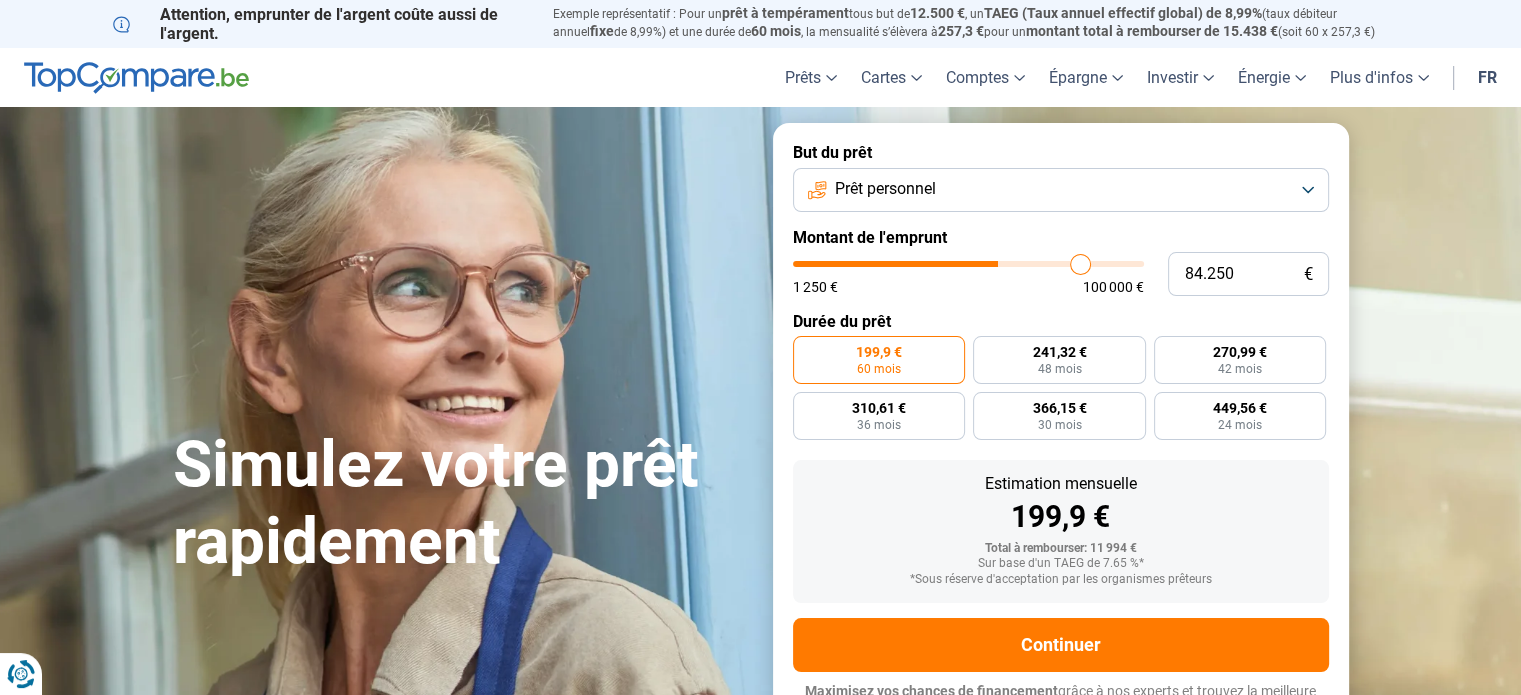 type on "85.000" 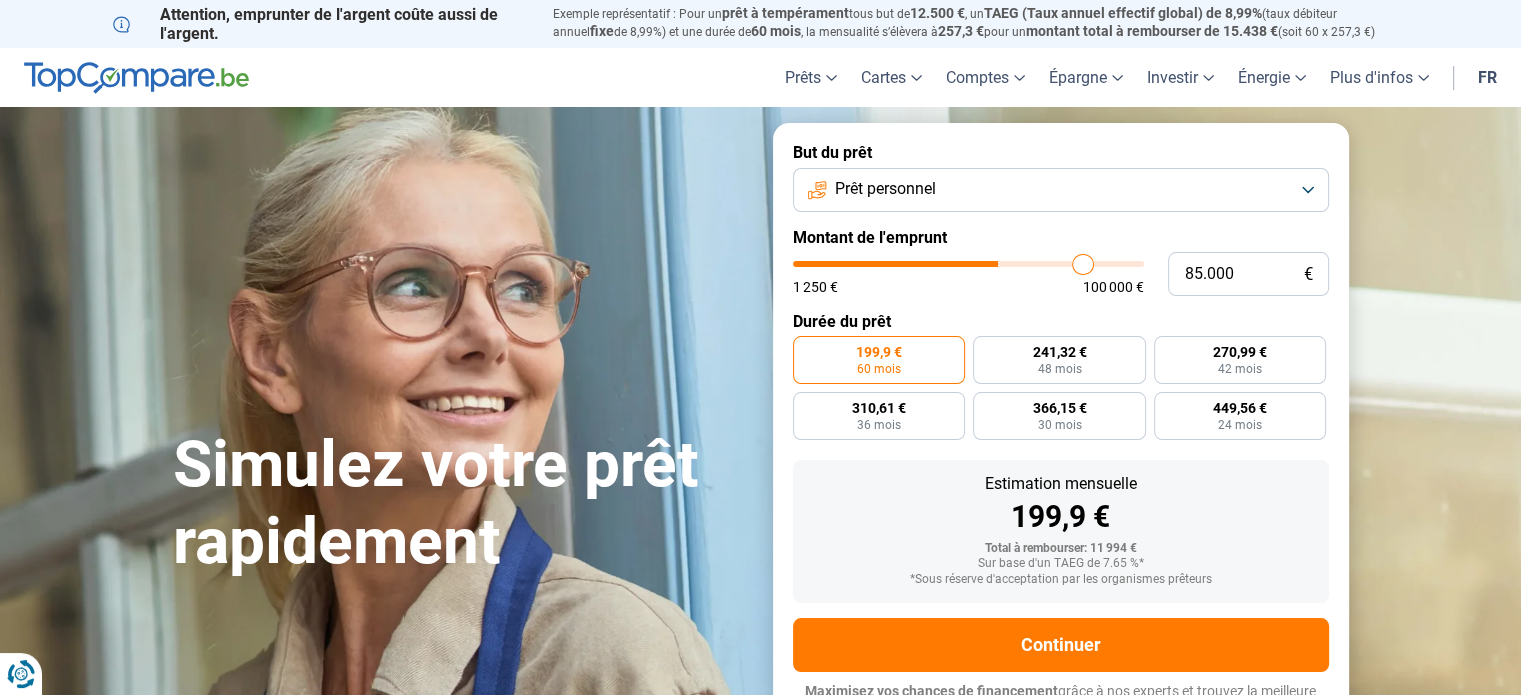type on "[POSTAL_CODE]" 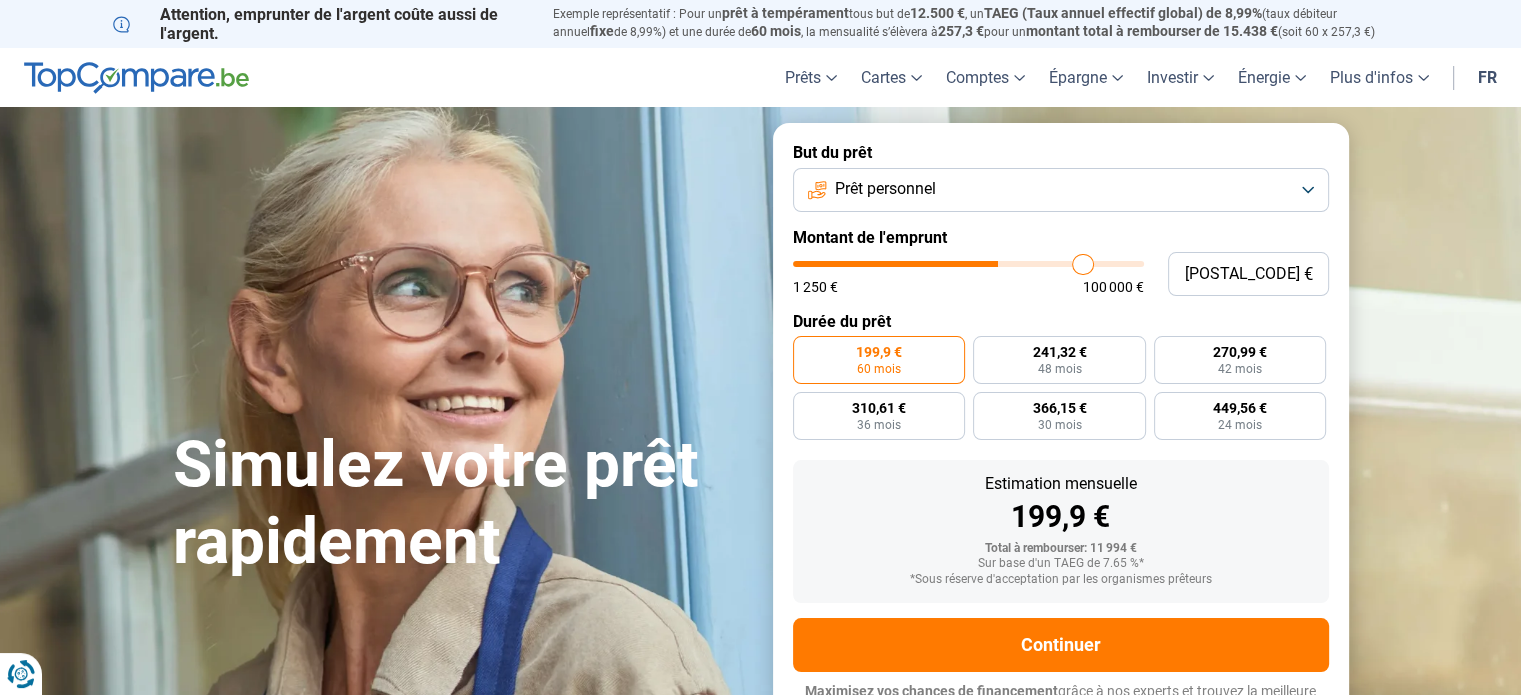 type on "86.250" 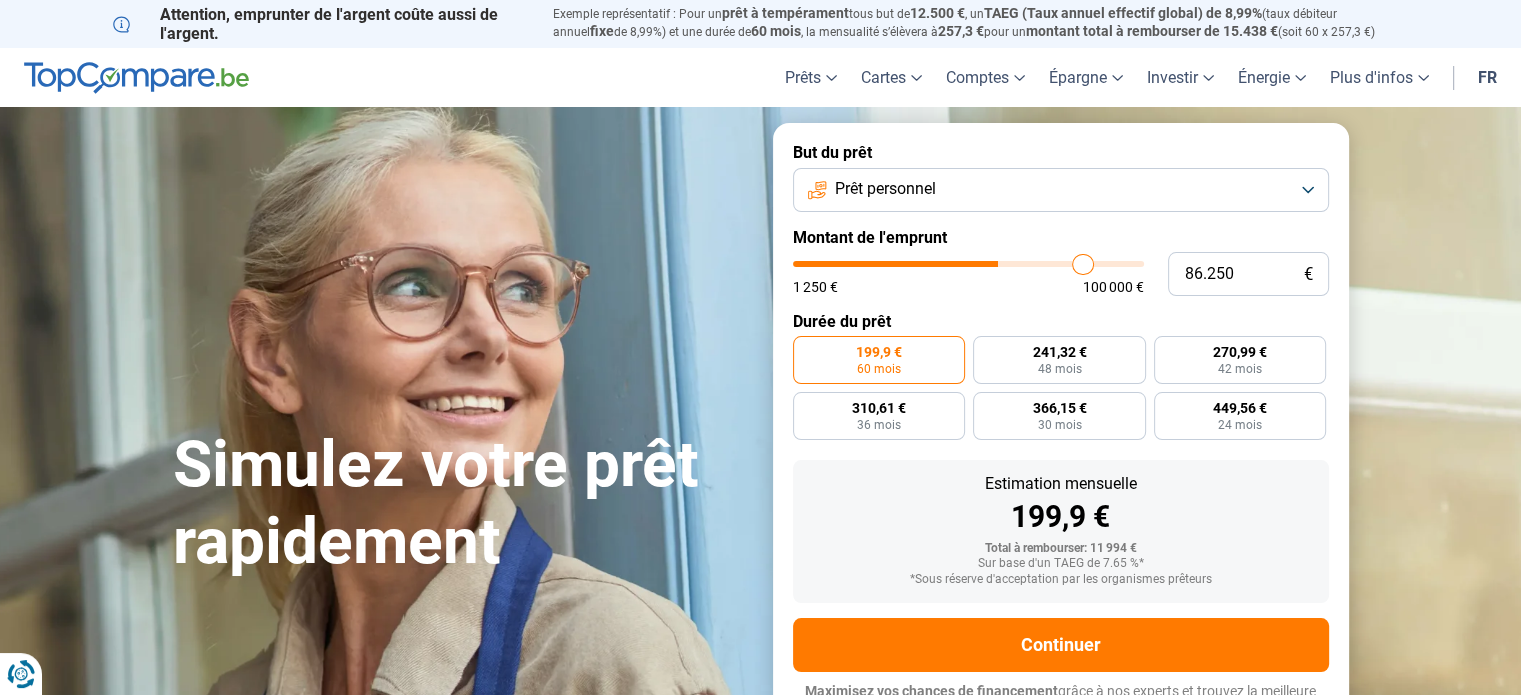 type on "86250" 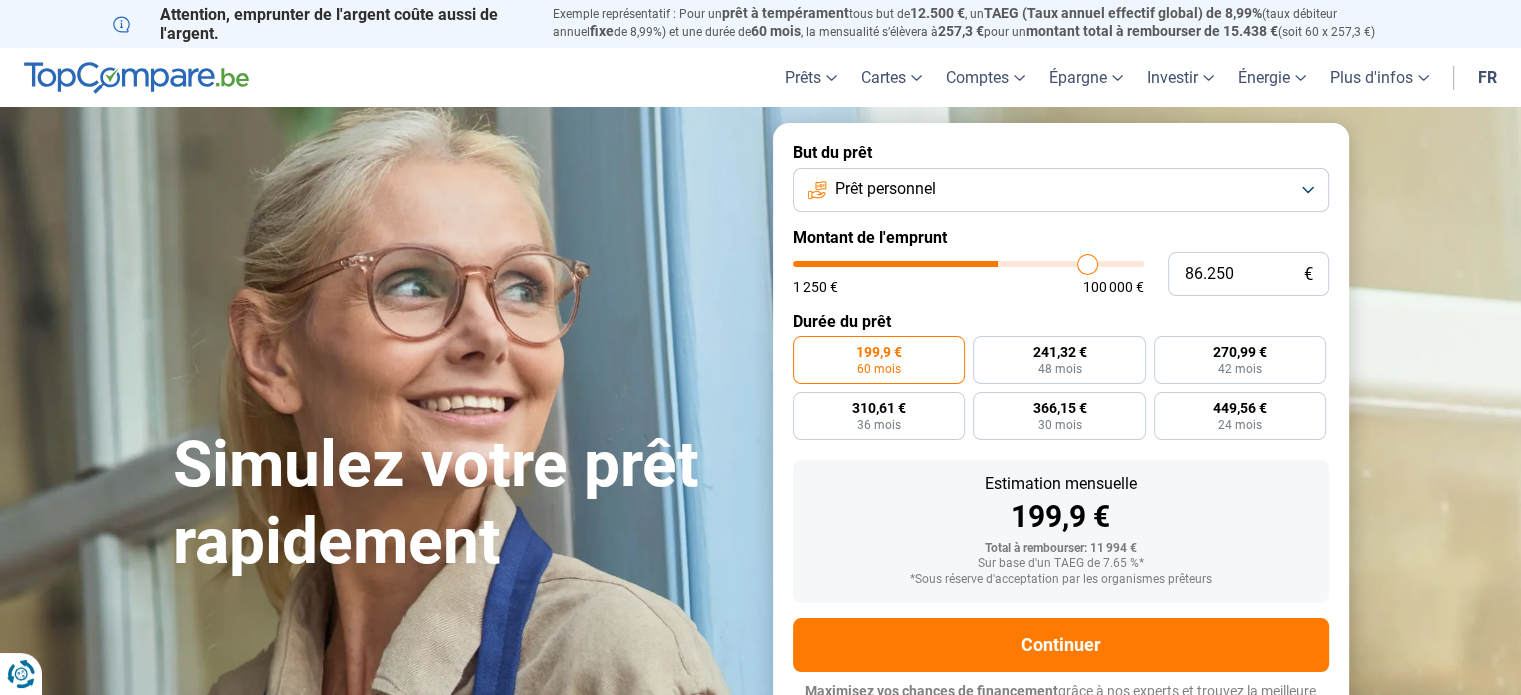 type on "86.500" 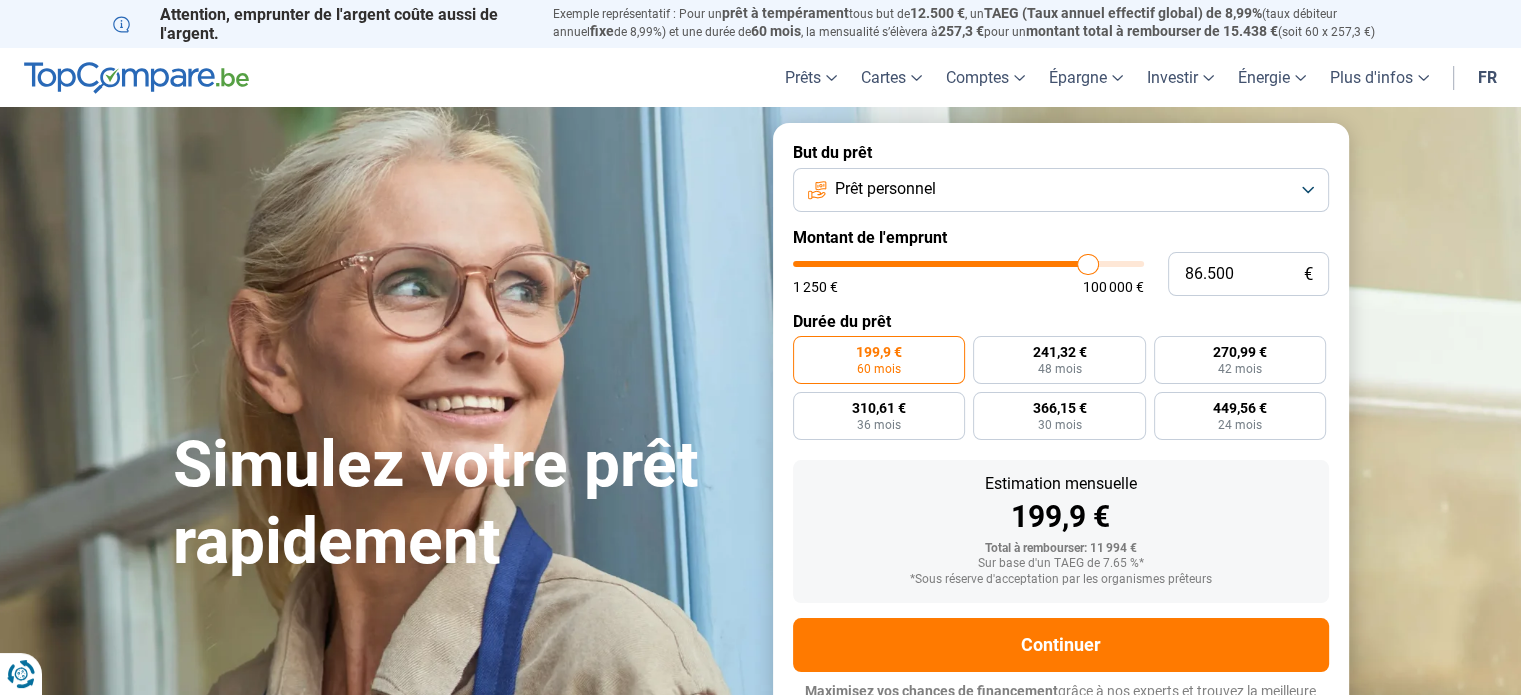 type on "87.250" 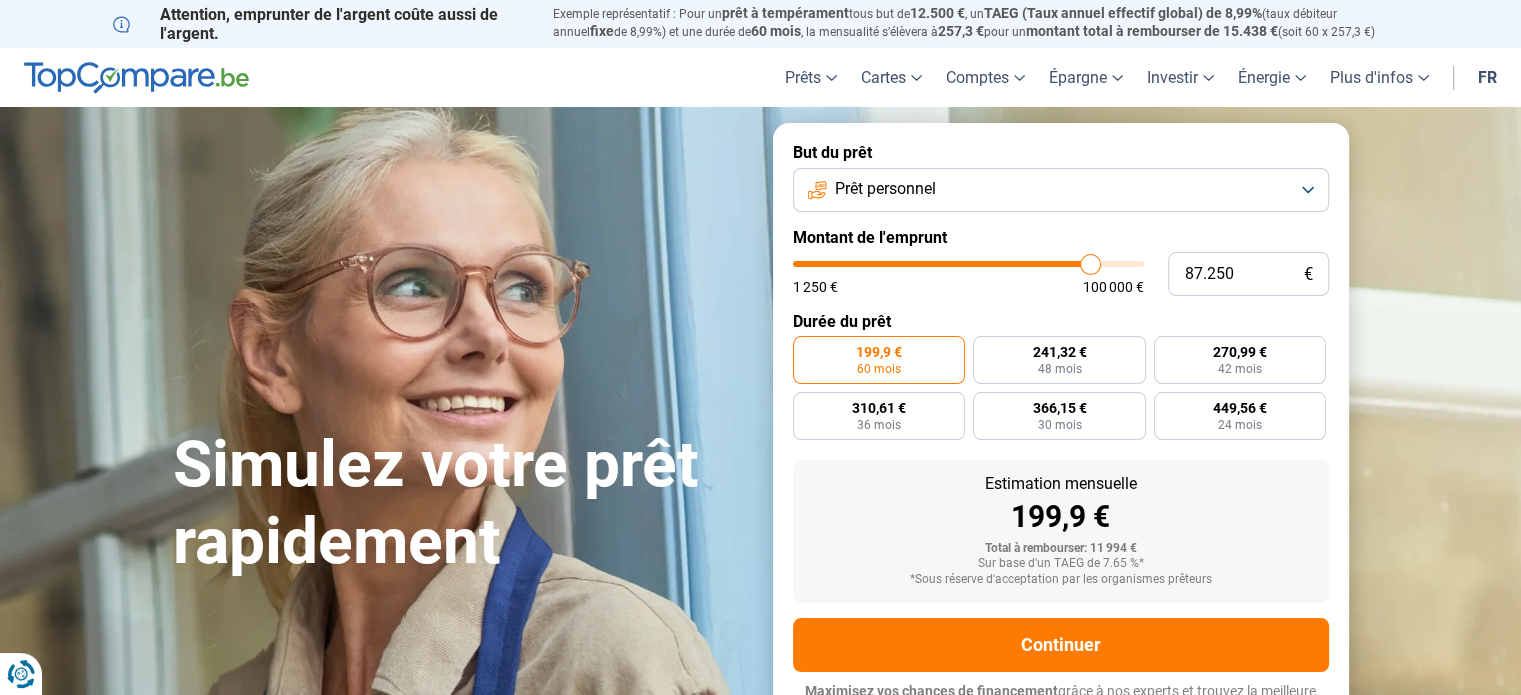 type on "87.750" 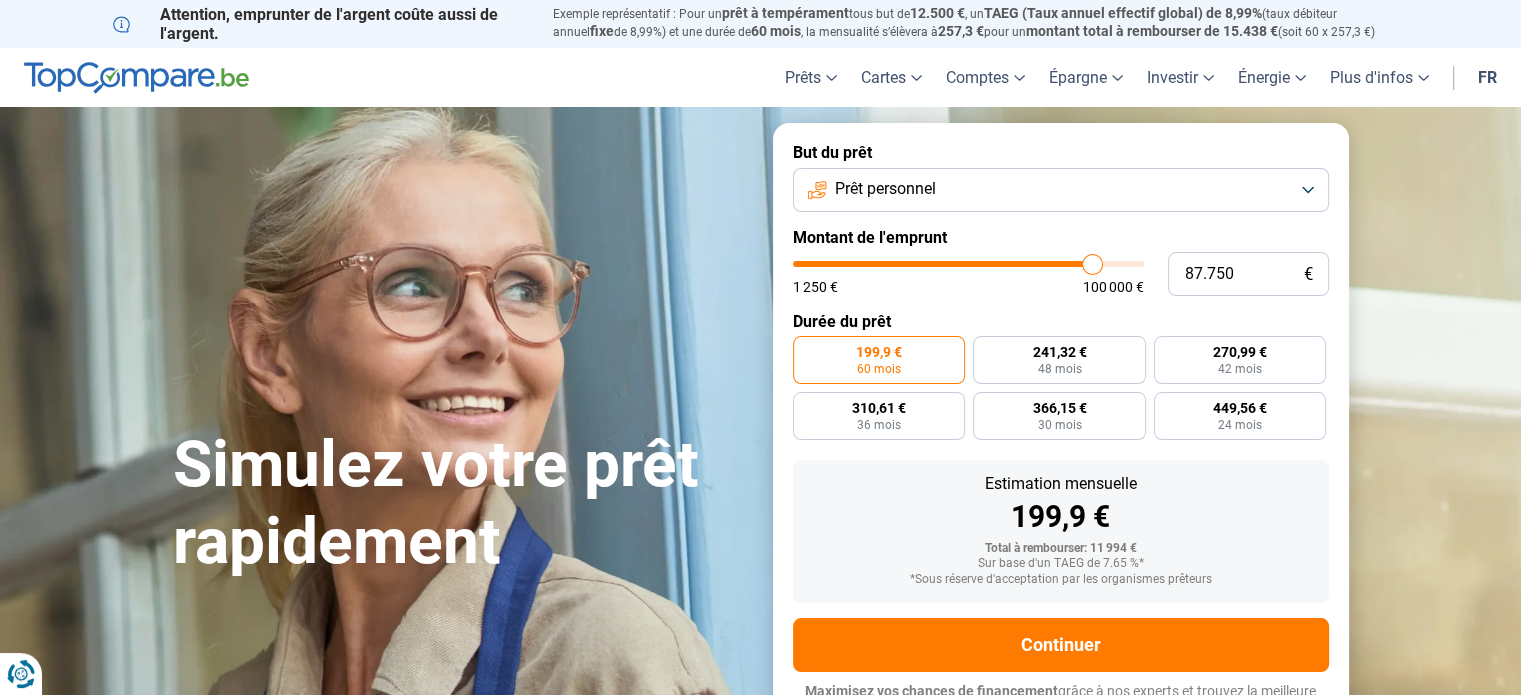 type on "88.250" 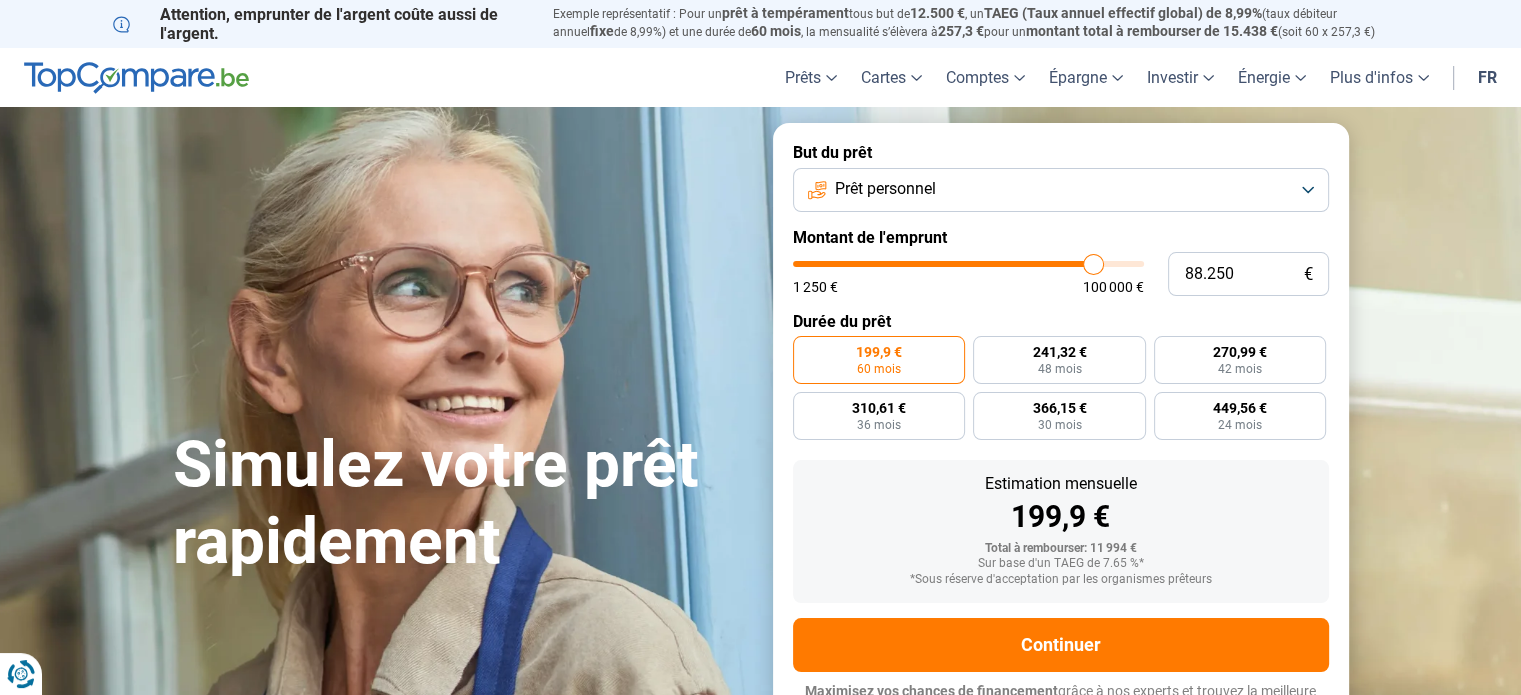 type on "88.500" 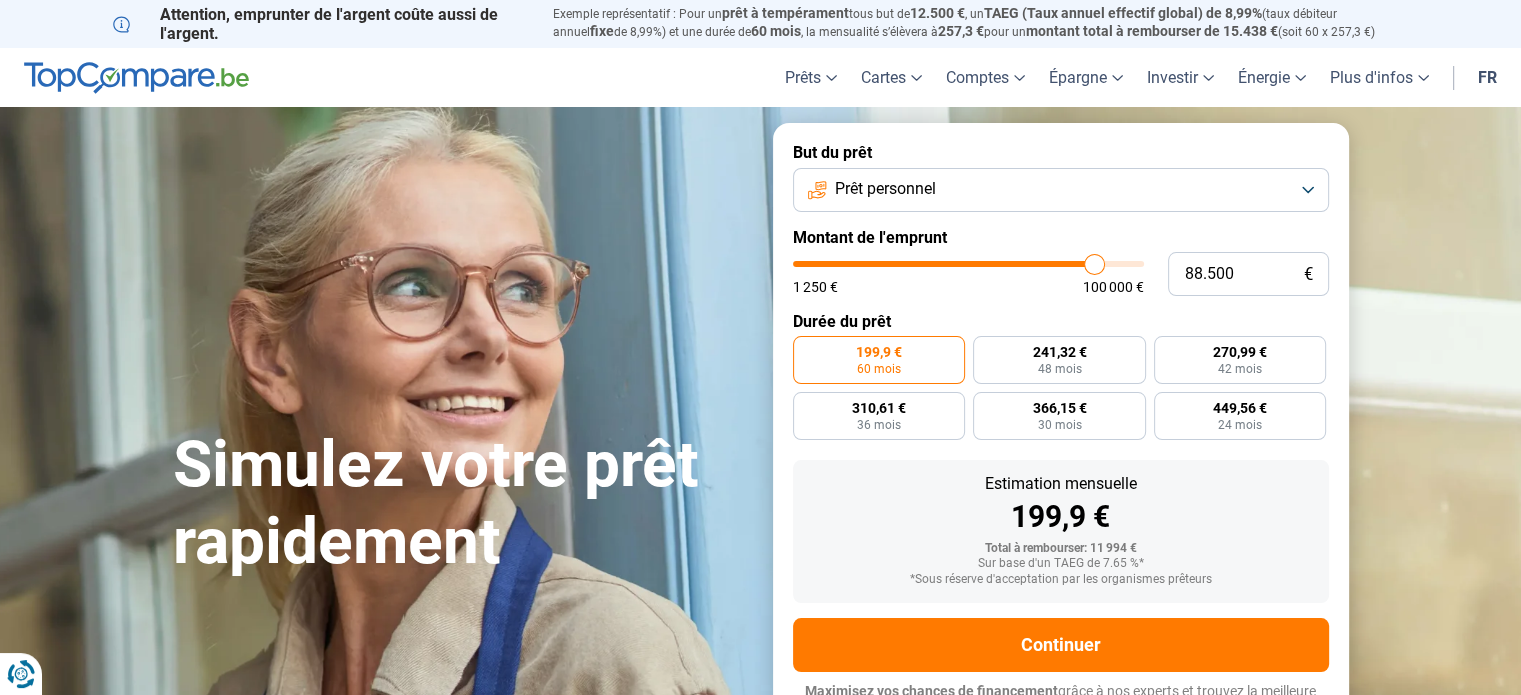 type on "88.750" 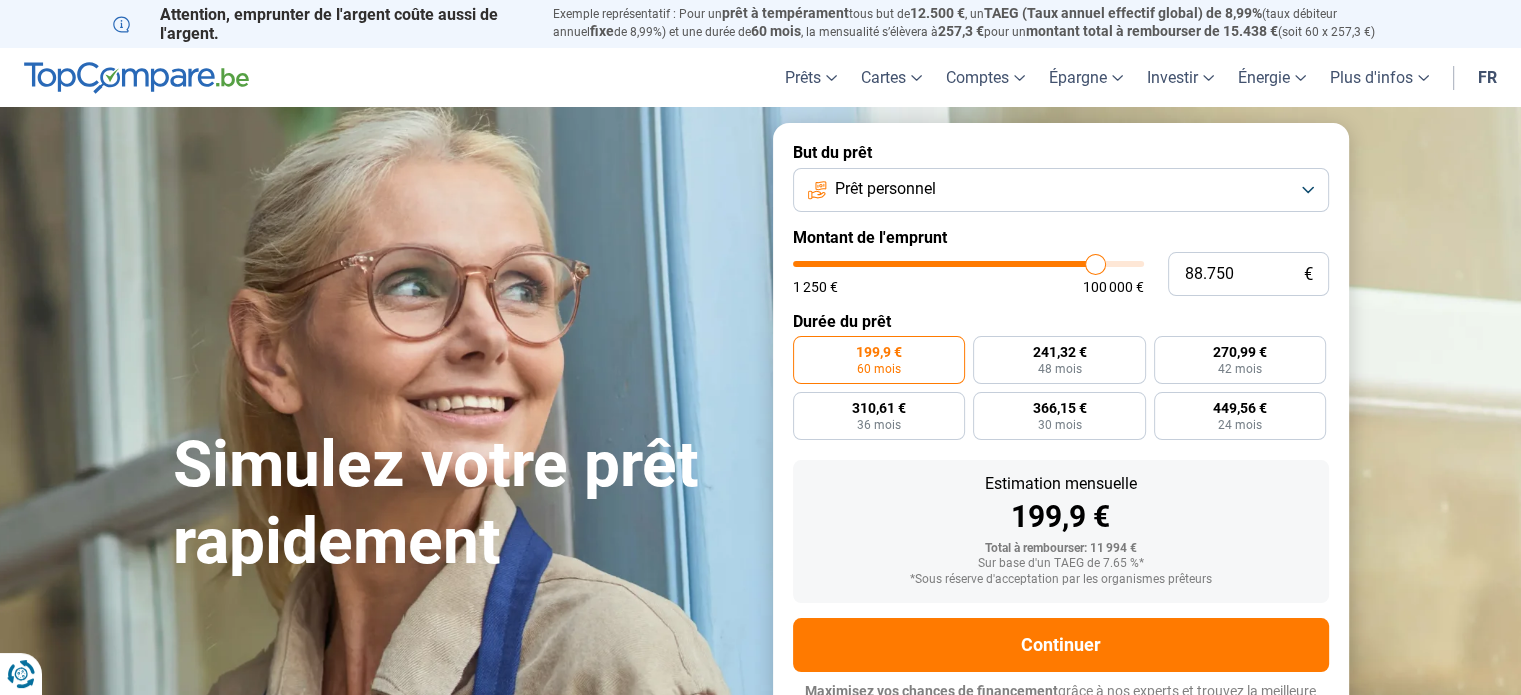 type on "[POSTAL_CODE]" 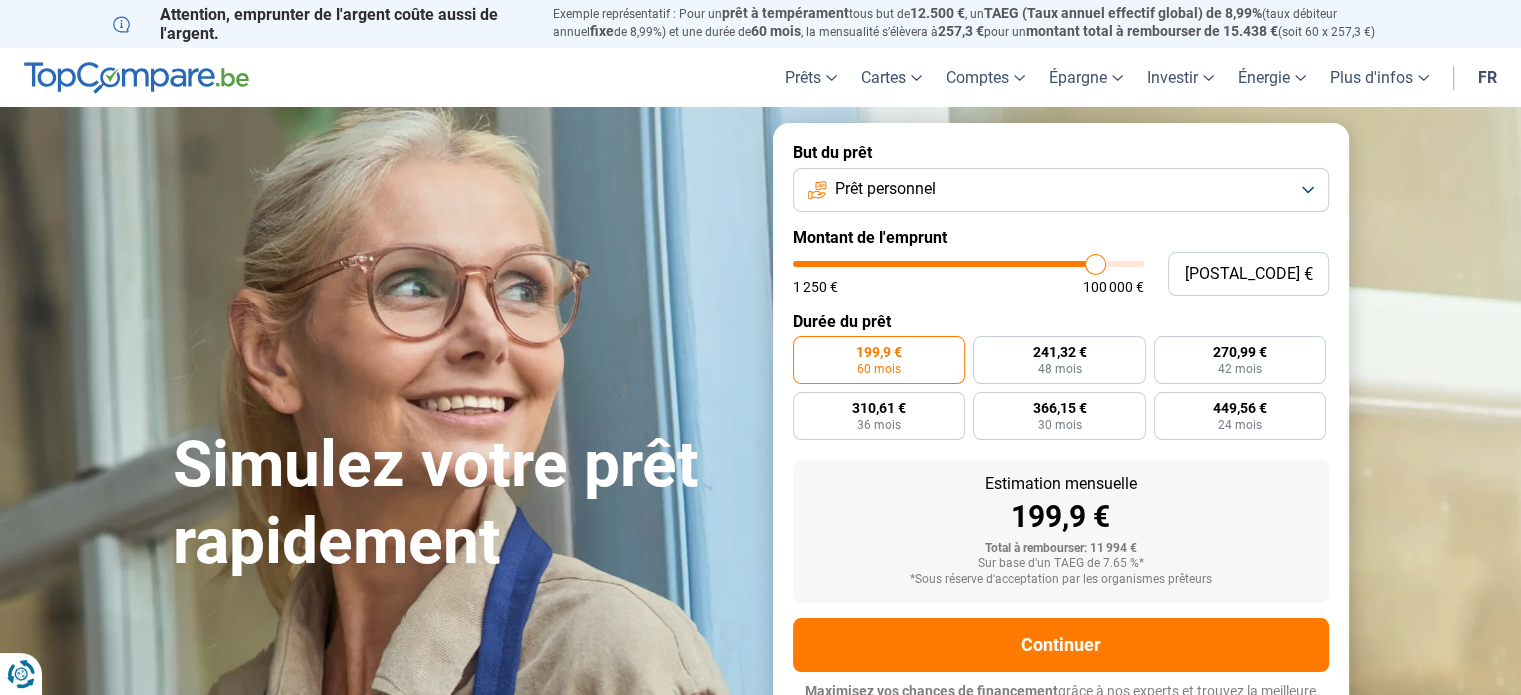 type on "90.000" 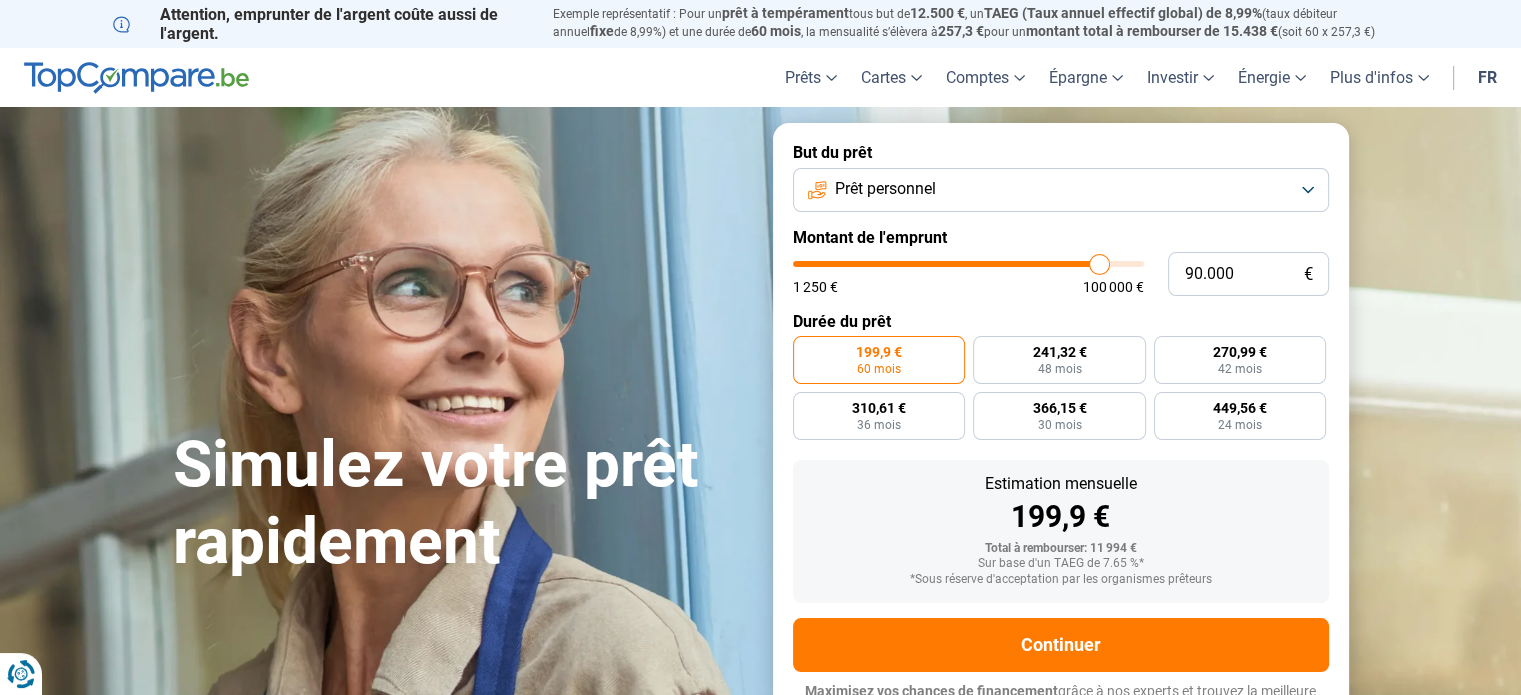 type on "90.250" 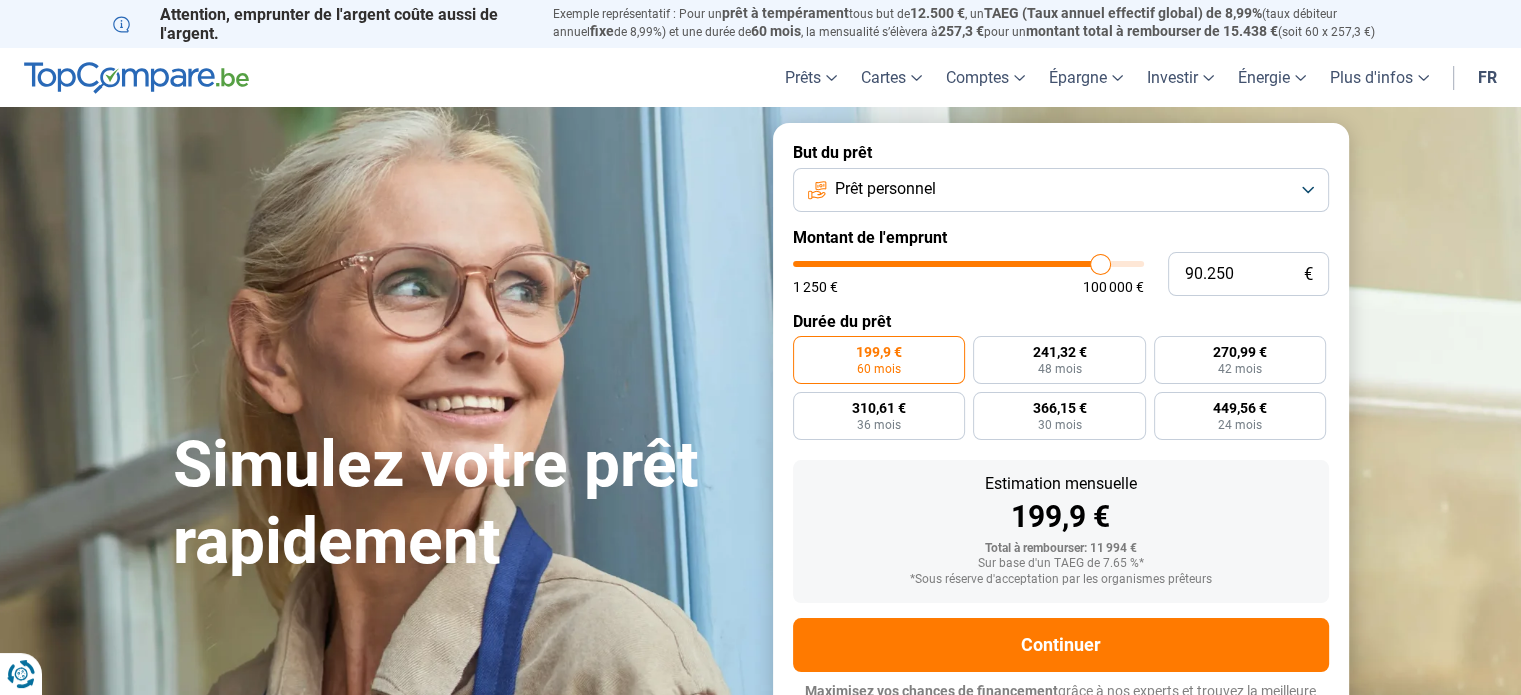 type on "90.500" 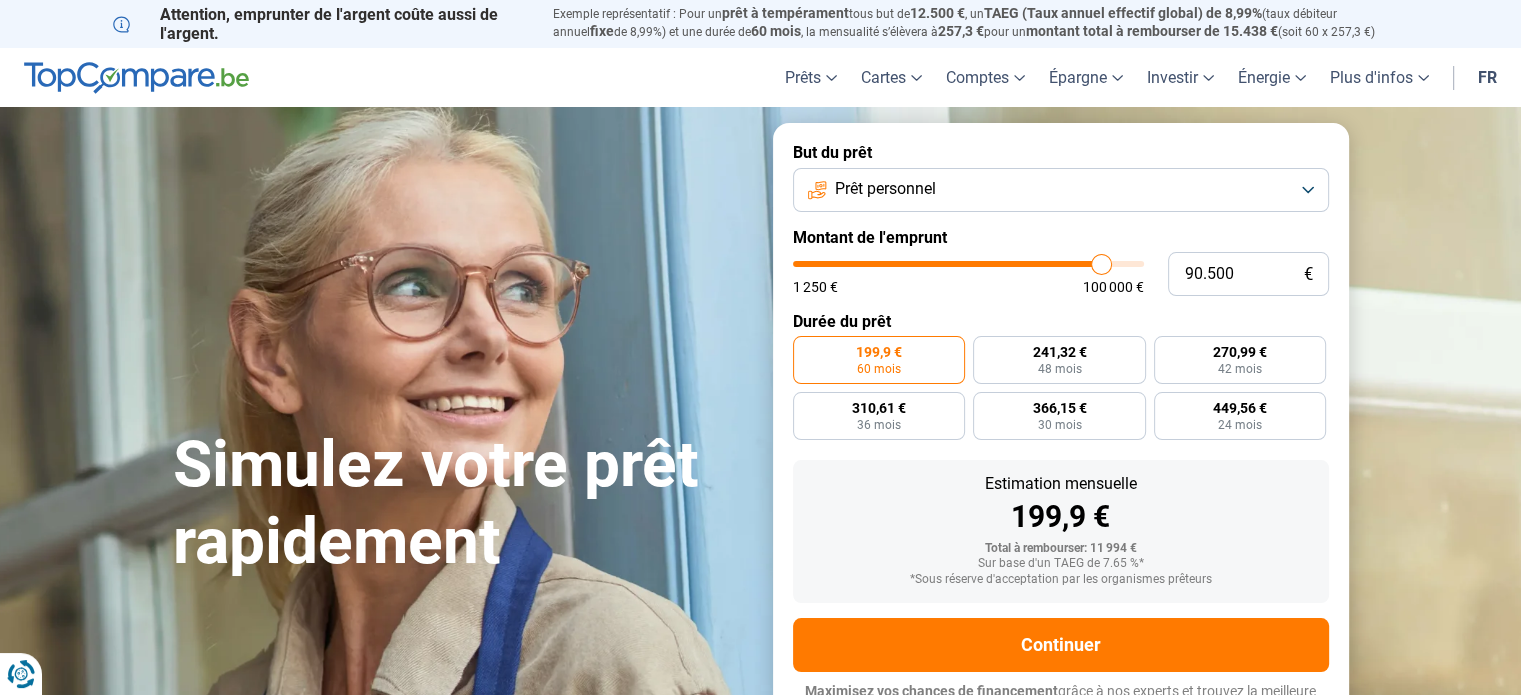 type on "90.250" 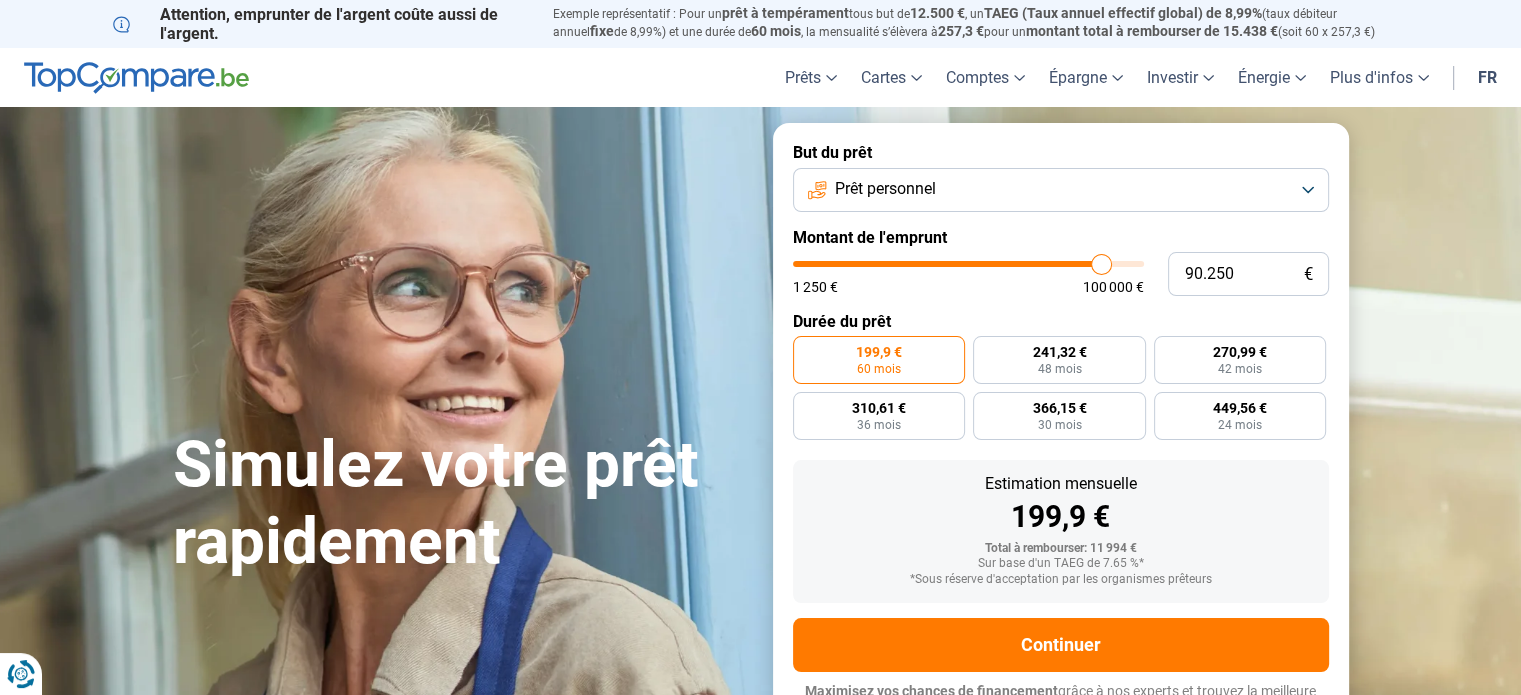 type on "90250" 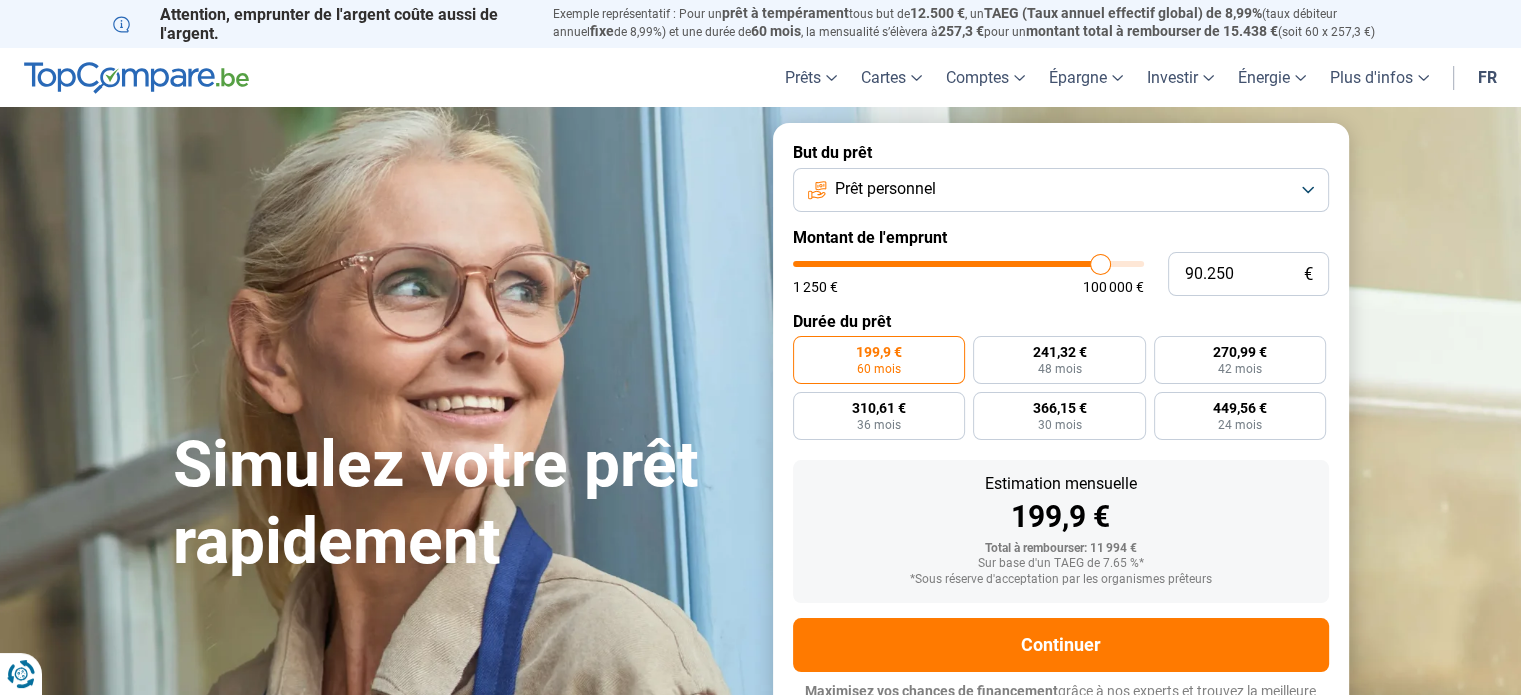 type on "92.750" 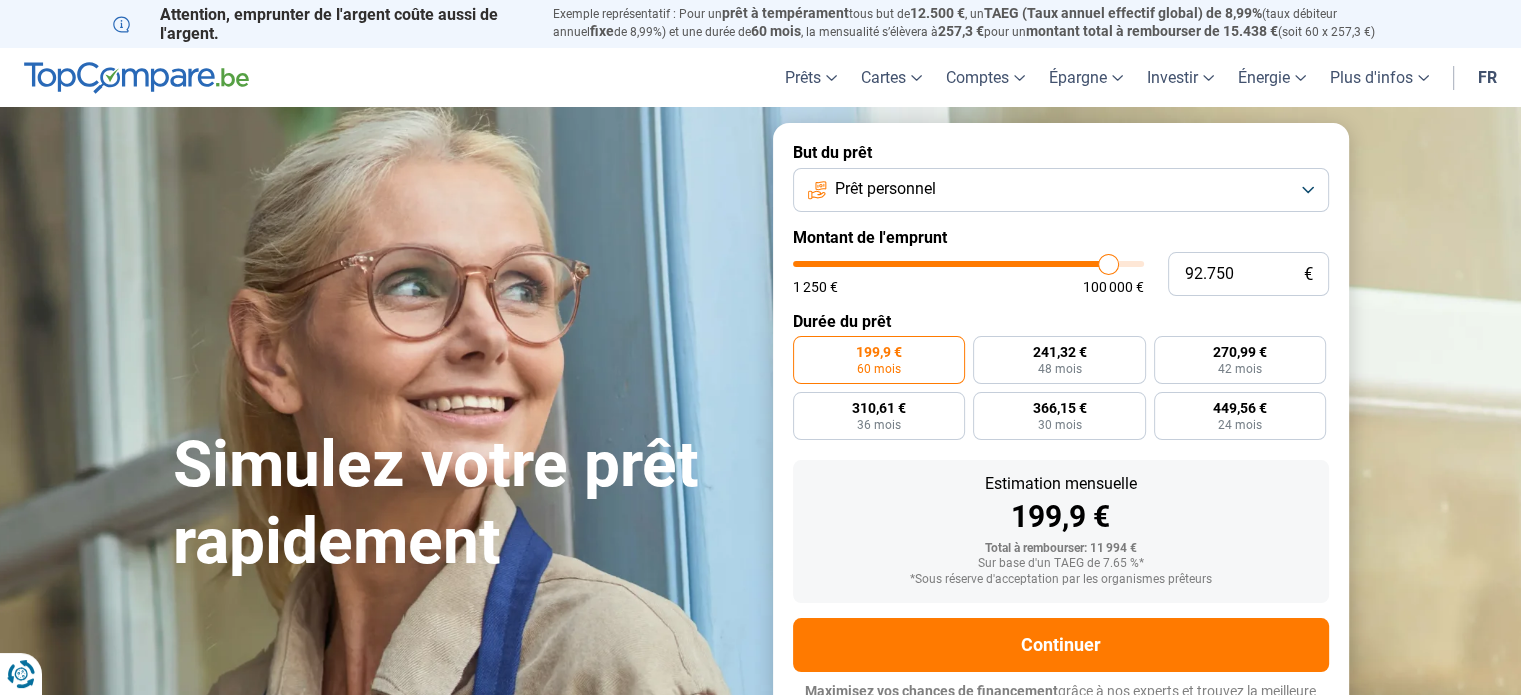 type on "100.000" 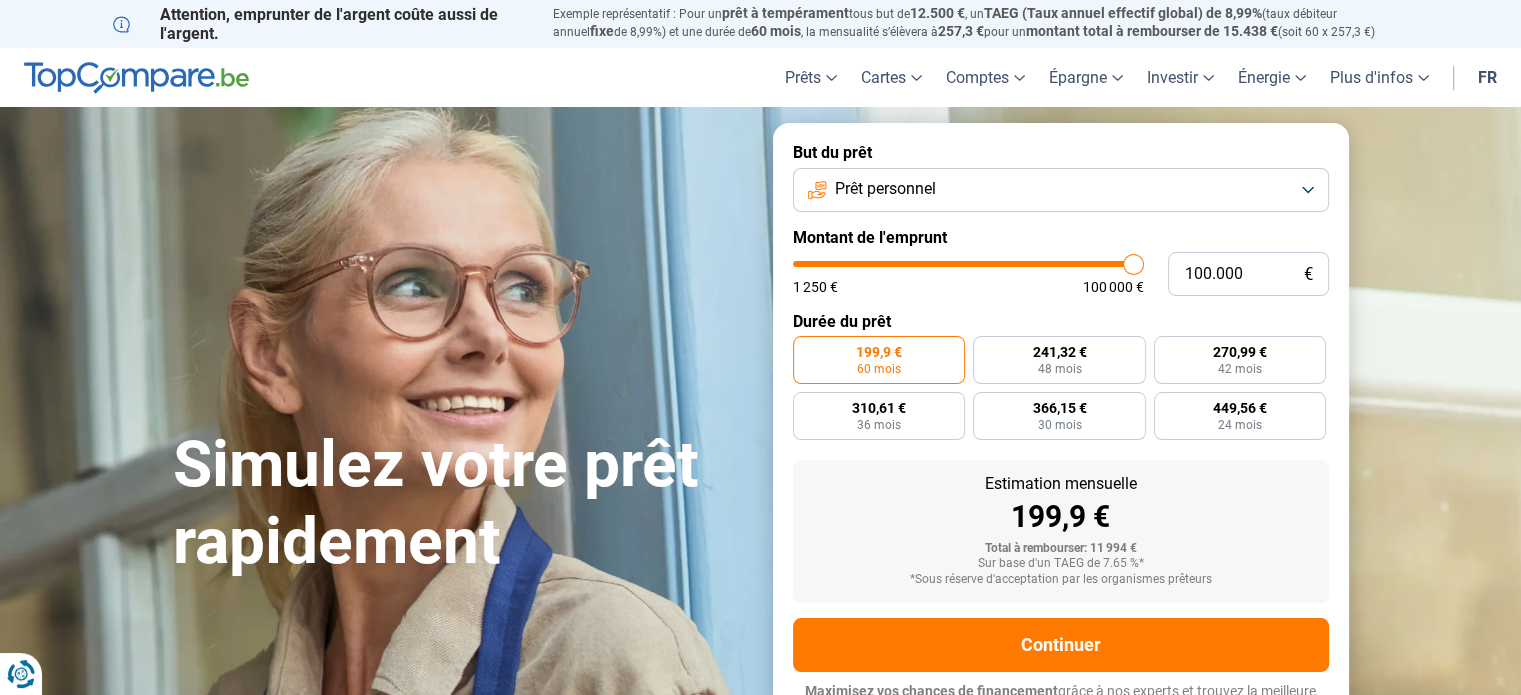 drag, startPoint x: 836, startPoint y: 267, endPoint x: 1190, endPoint y: 287, distance: 354.5645 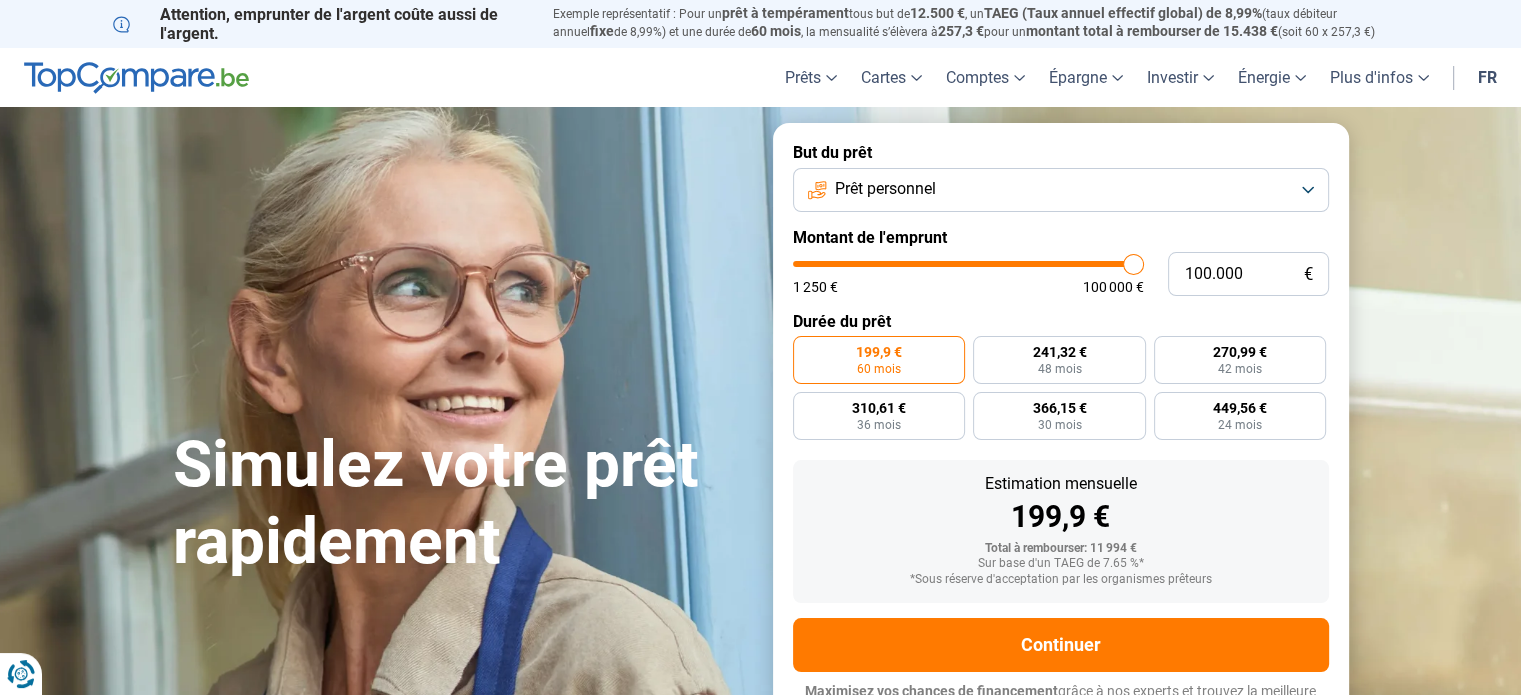 type on "100000" 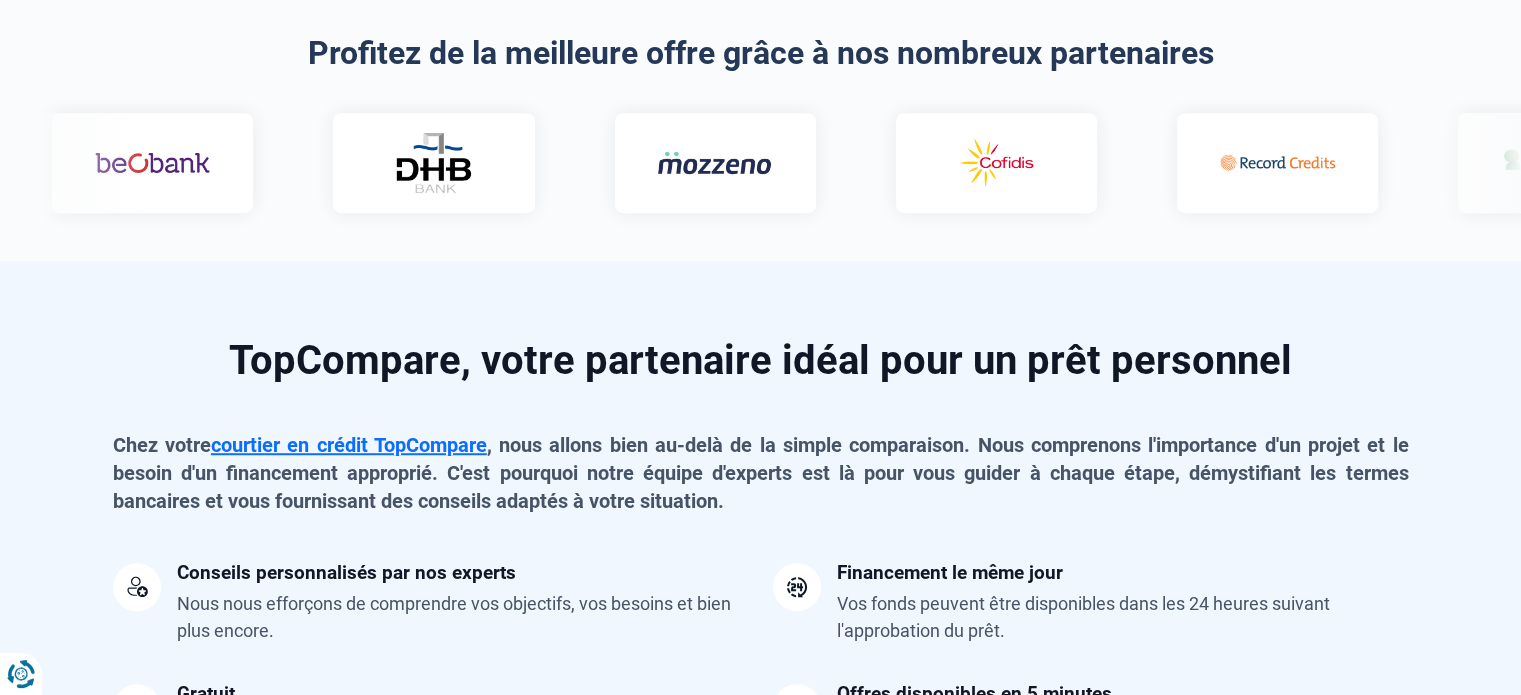 scroll, scrollTop: 0, scrollLeft: 0, axis: both 